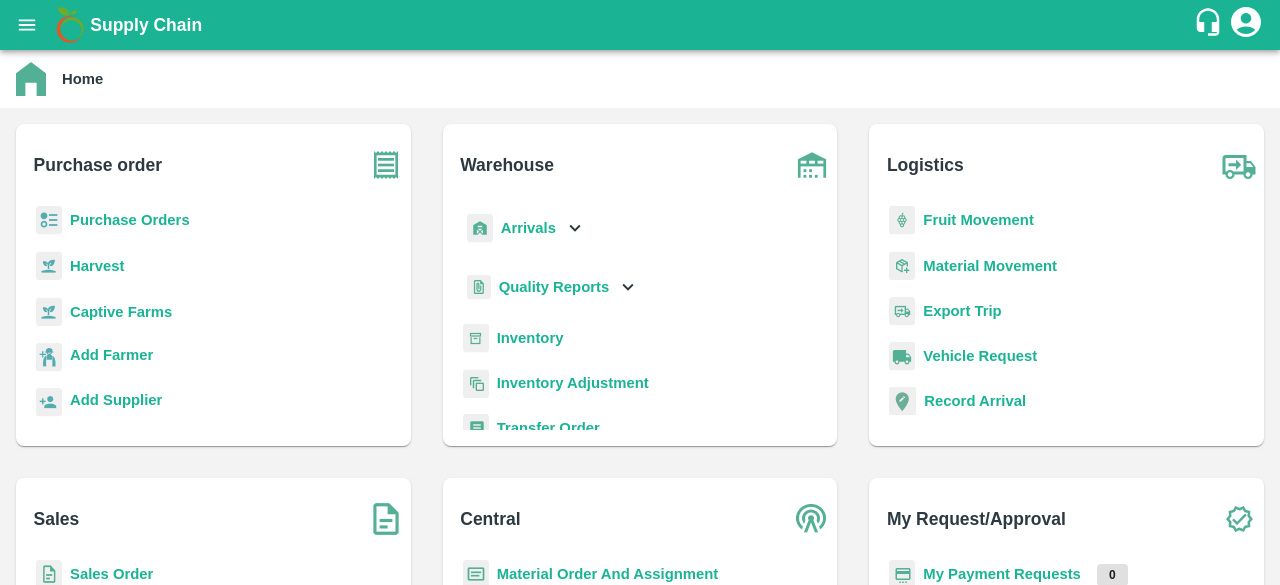 scroll, scrollTop: 0, scrollLeft: 0, axis: both 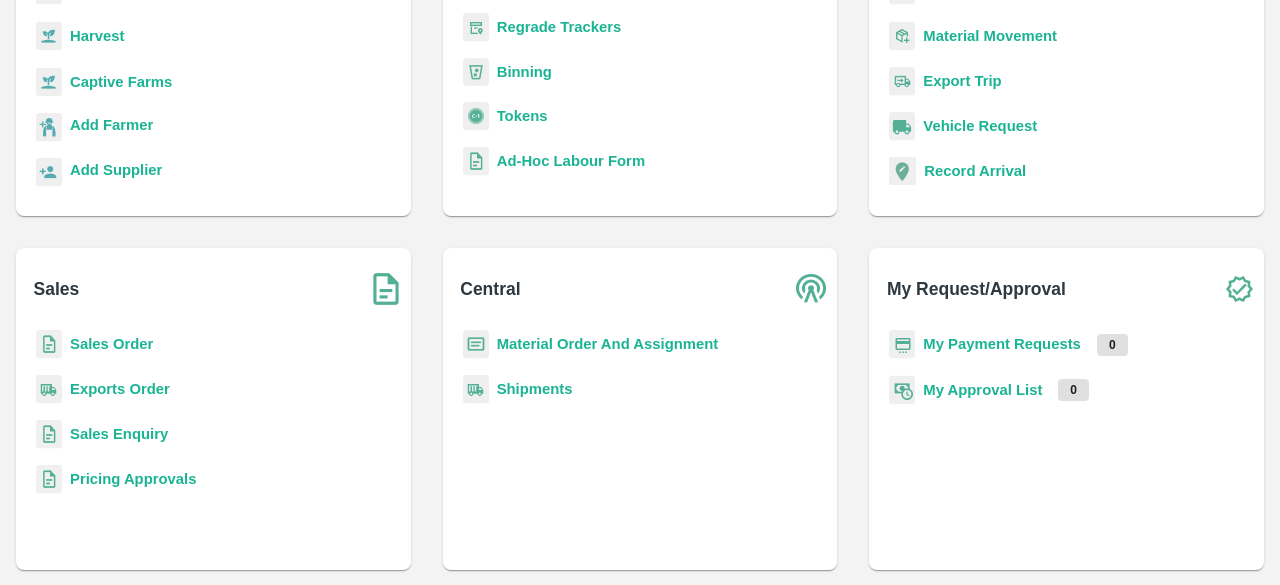 click on "Regrade Trackers" at bounding box center [559, 27] 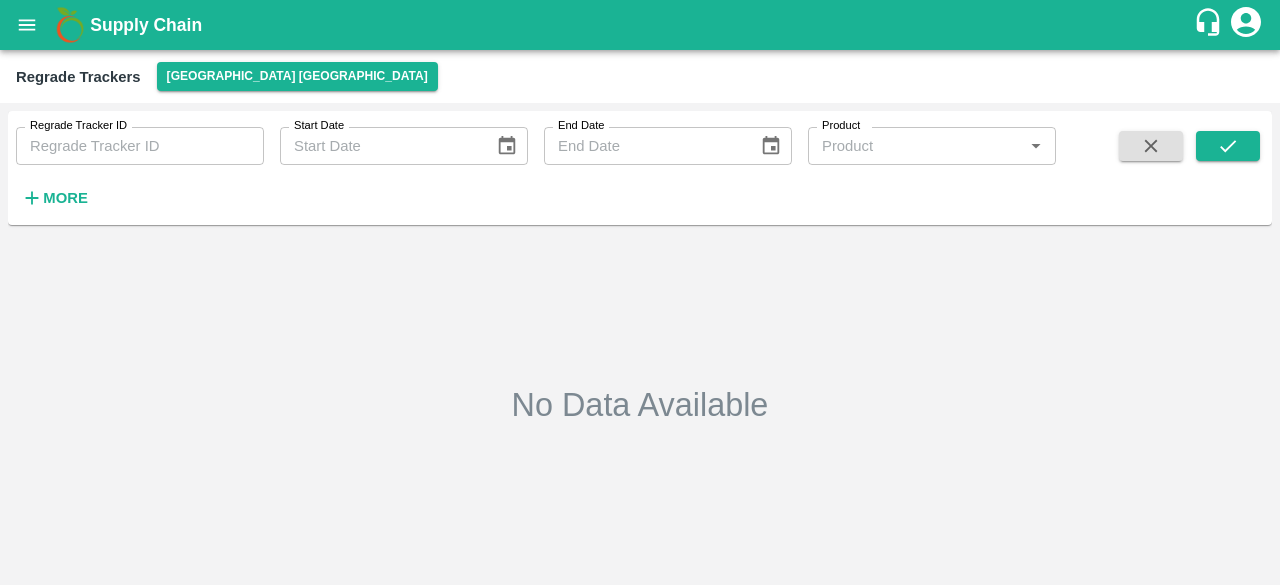 scroll, scrollTop: 0, scrollLeft: 0, axis: both 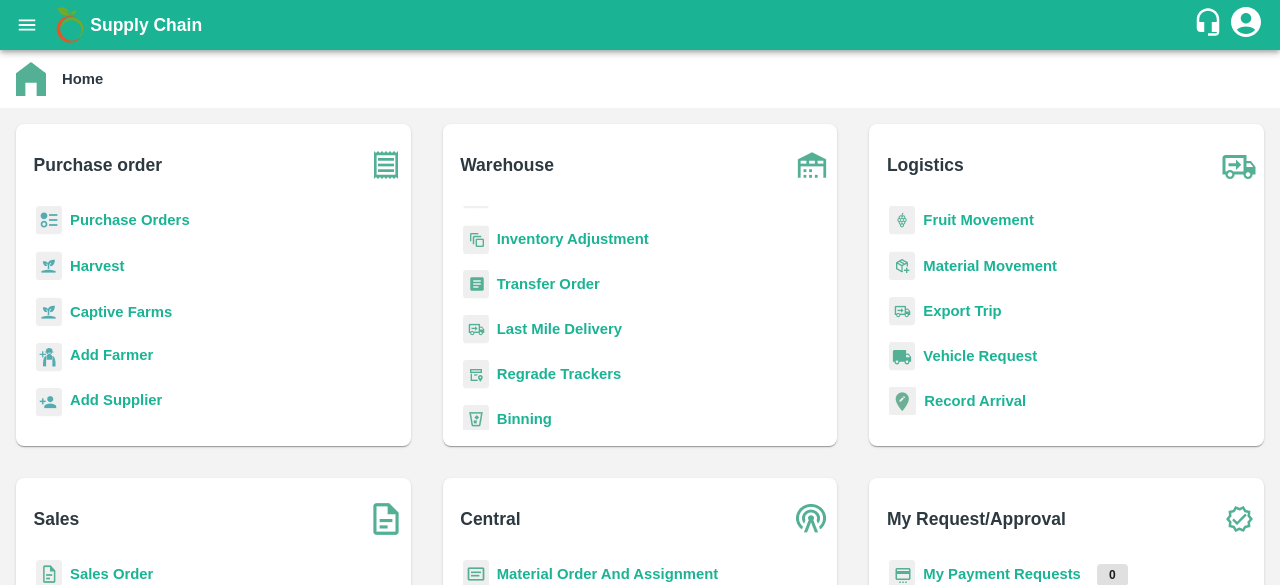 click on "Regrade Trackers" at bounding box center (559, 374) 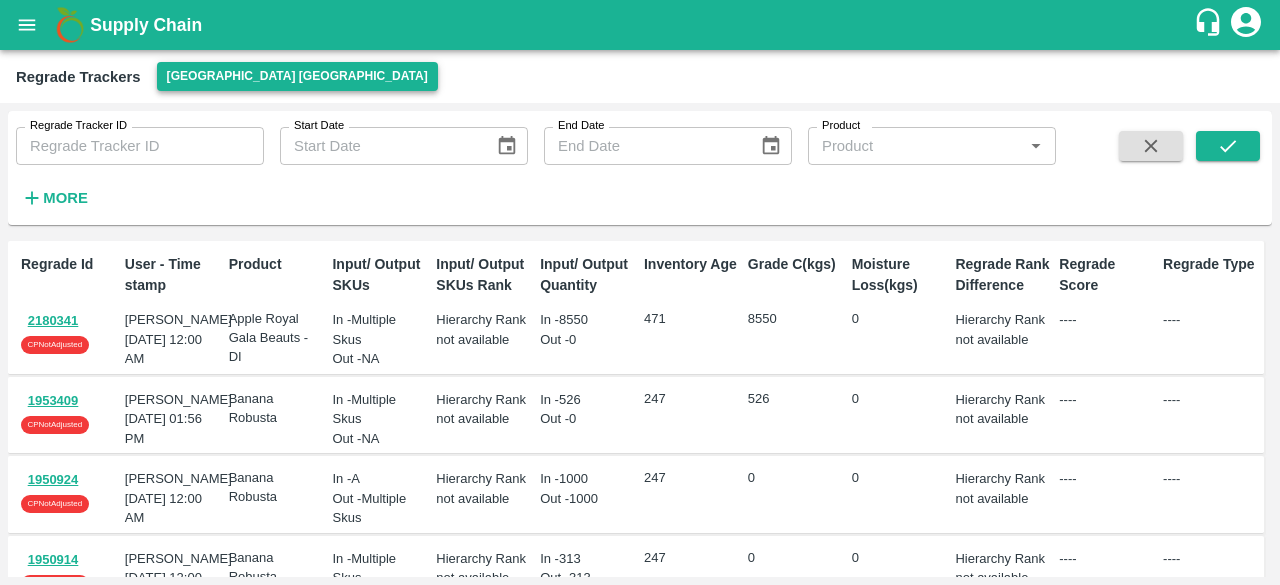 click on "[GEOGRAPHIC_DATA] [GEOGRAPHIC_DATA]" at bounding box center [297, 76] 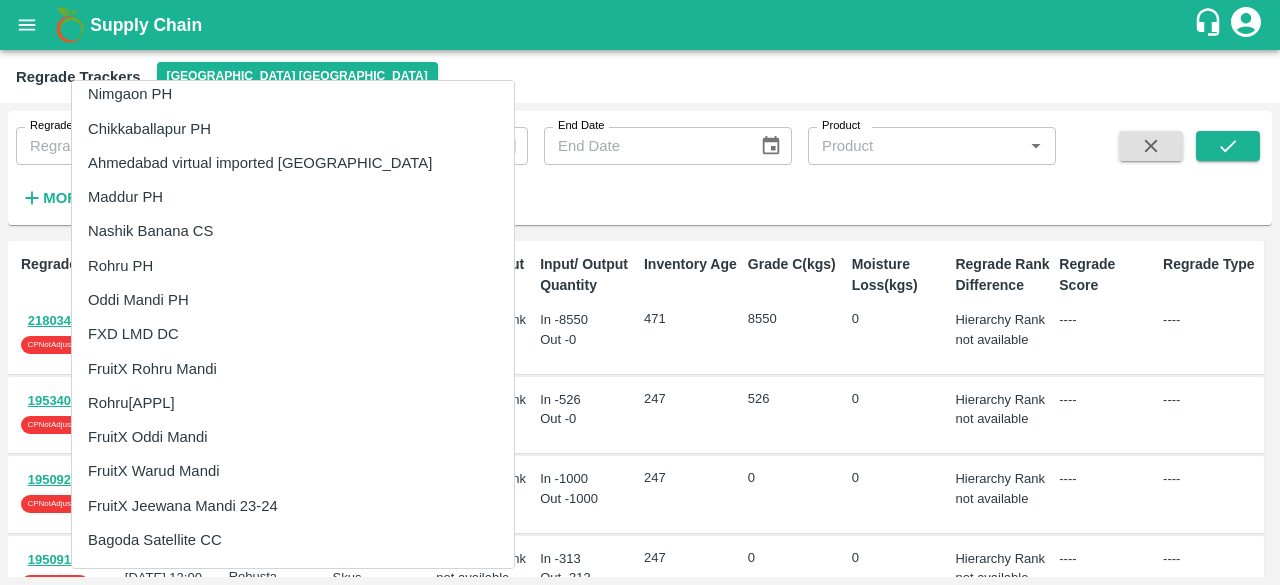 scroll, scrollTop: 1474, scrollLeft: 0, axis: vertical 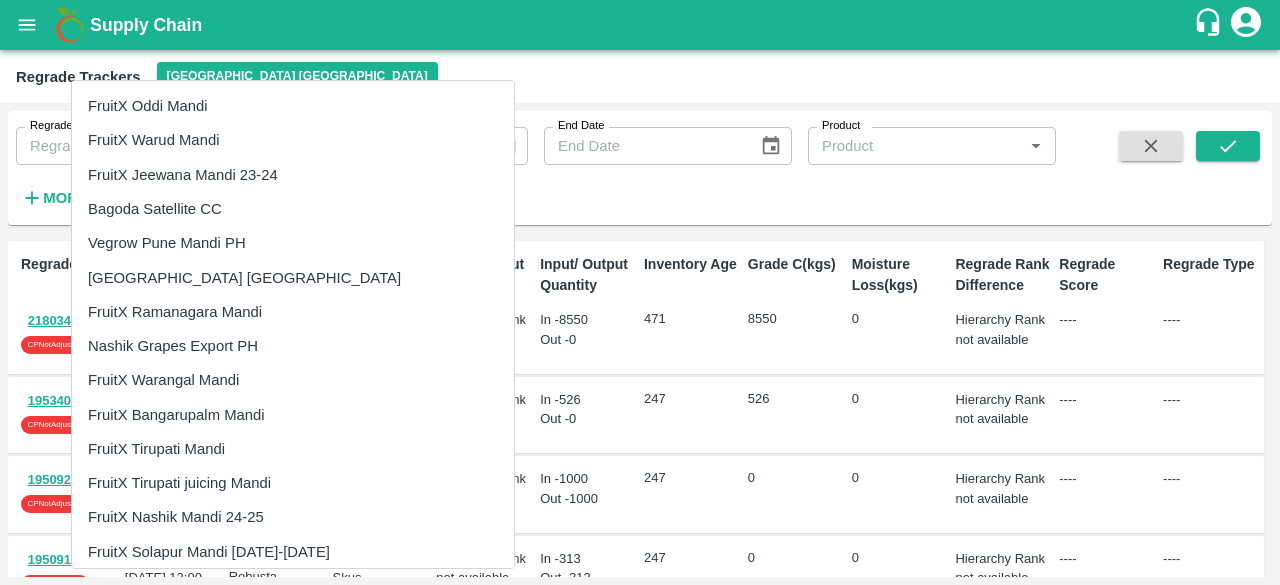 click at bounding box center (640, 292) 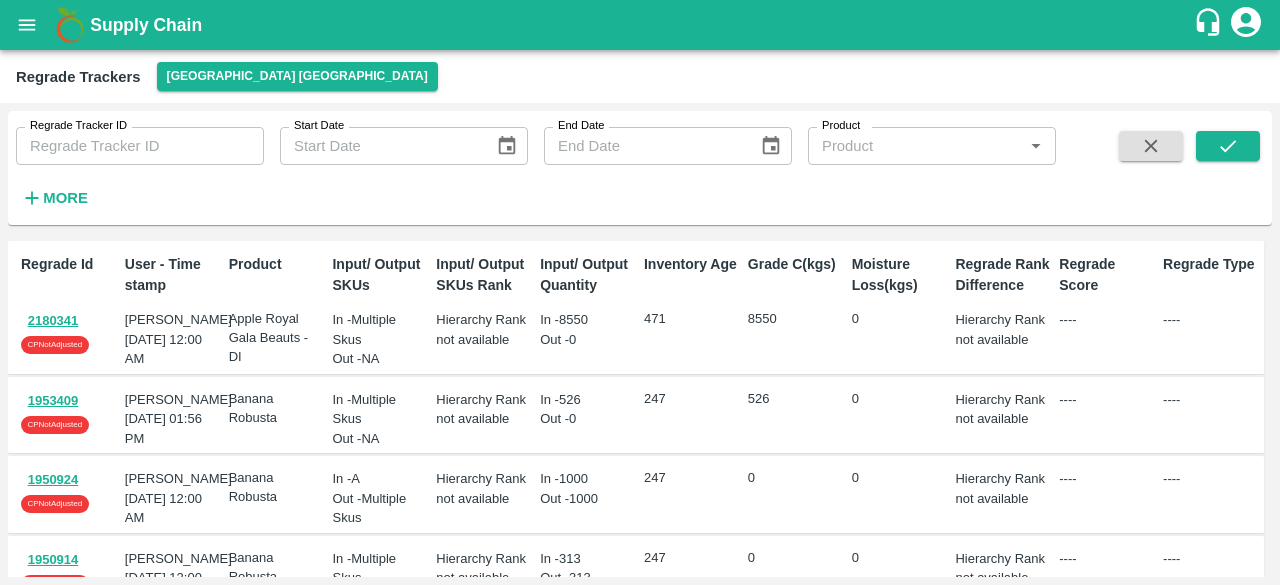 type 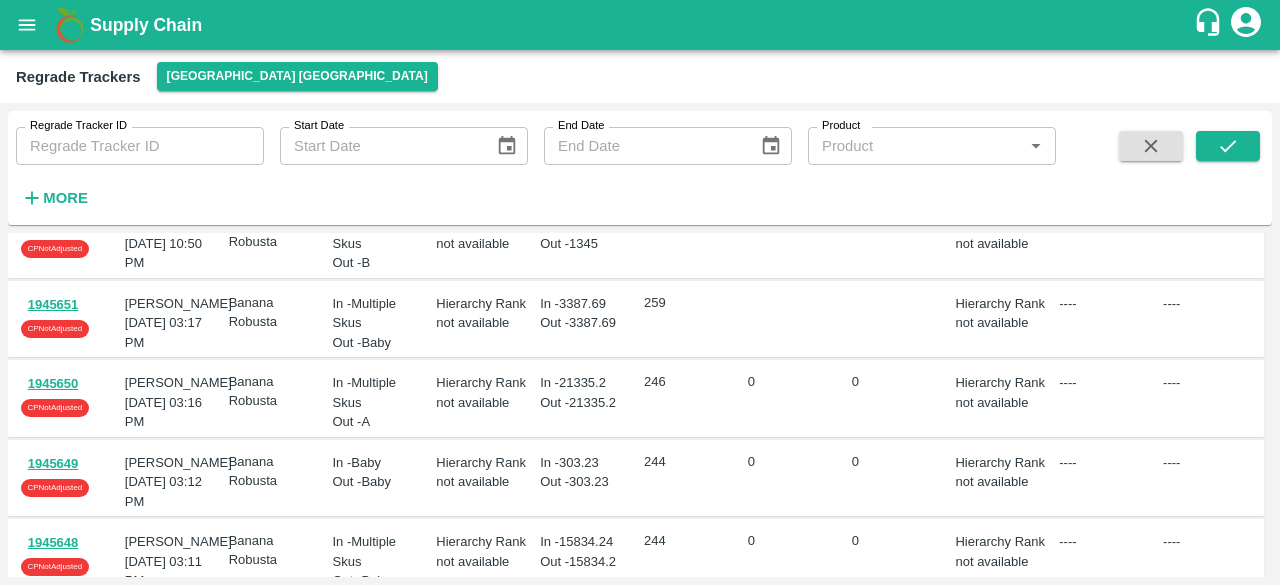 scroll, scrollTop: 1188, scrollLeft: 0, axis: vertical 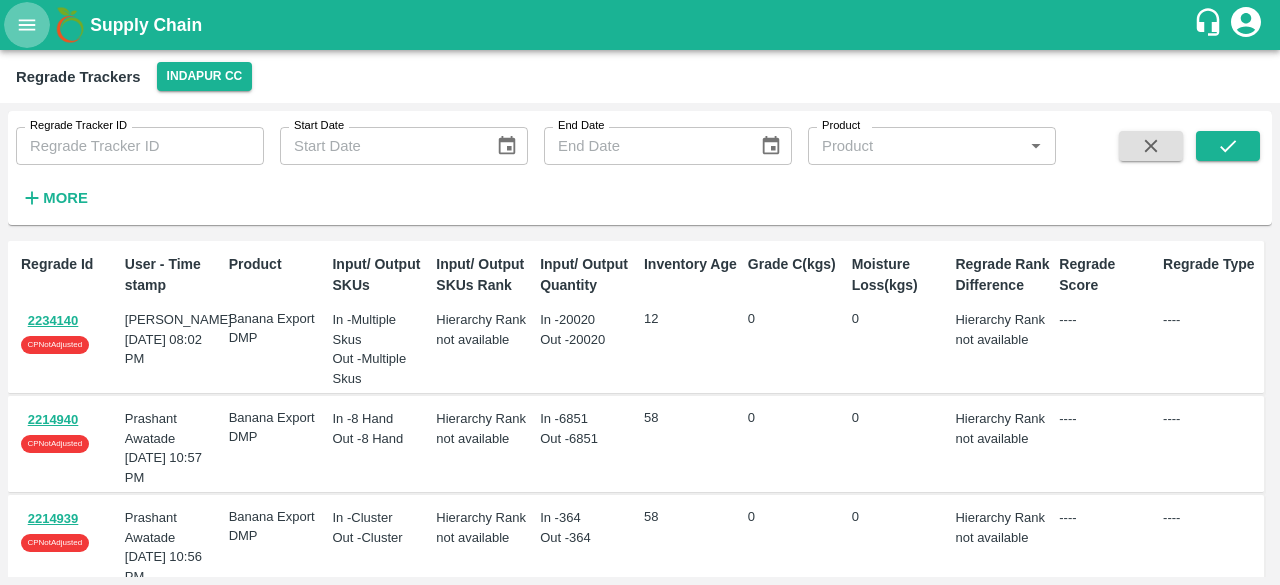 click at bounding box center (27, 25) 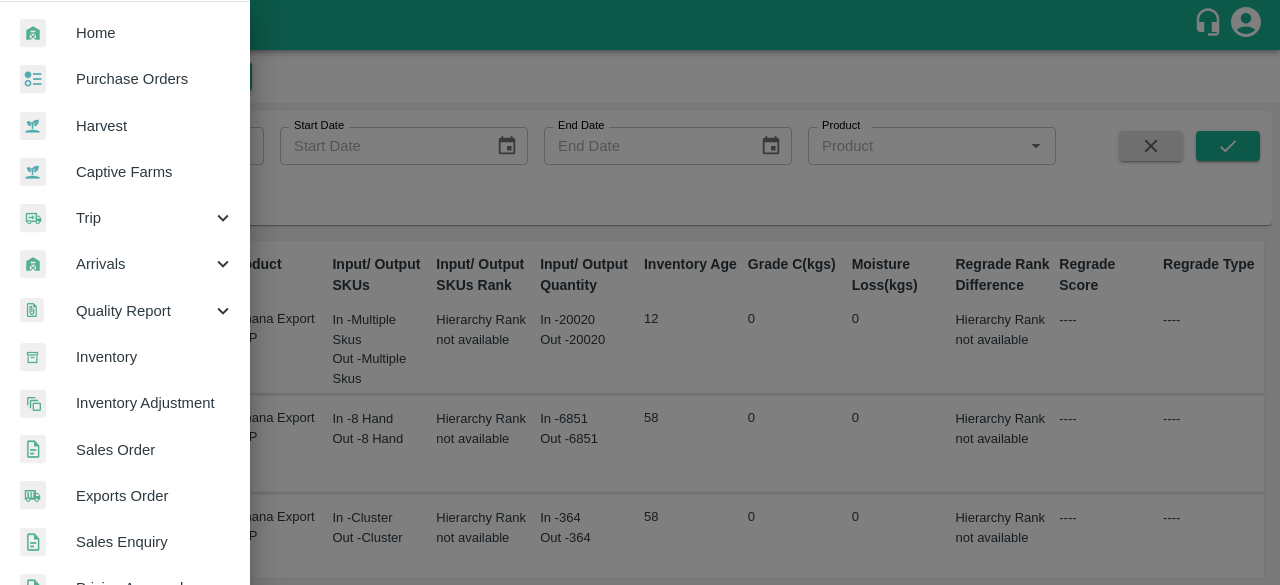 scroll, scrollTop: 58, scrollLeft: 0, axis: vertical 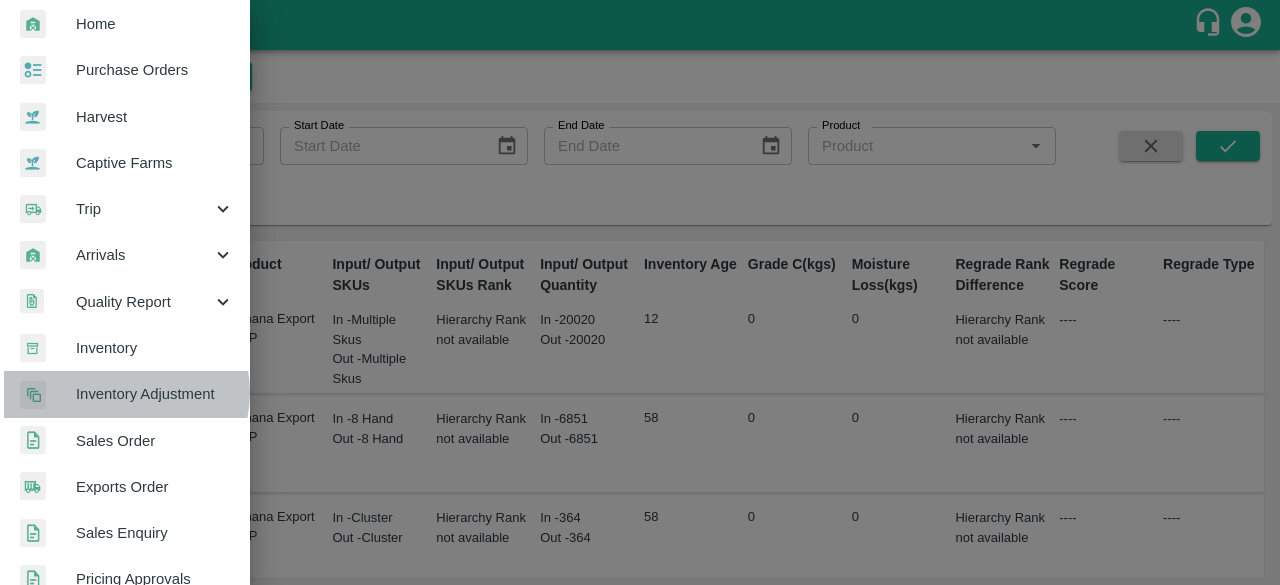 click on "Inventory Adjustment" at bounding box center [155, 394] 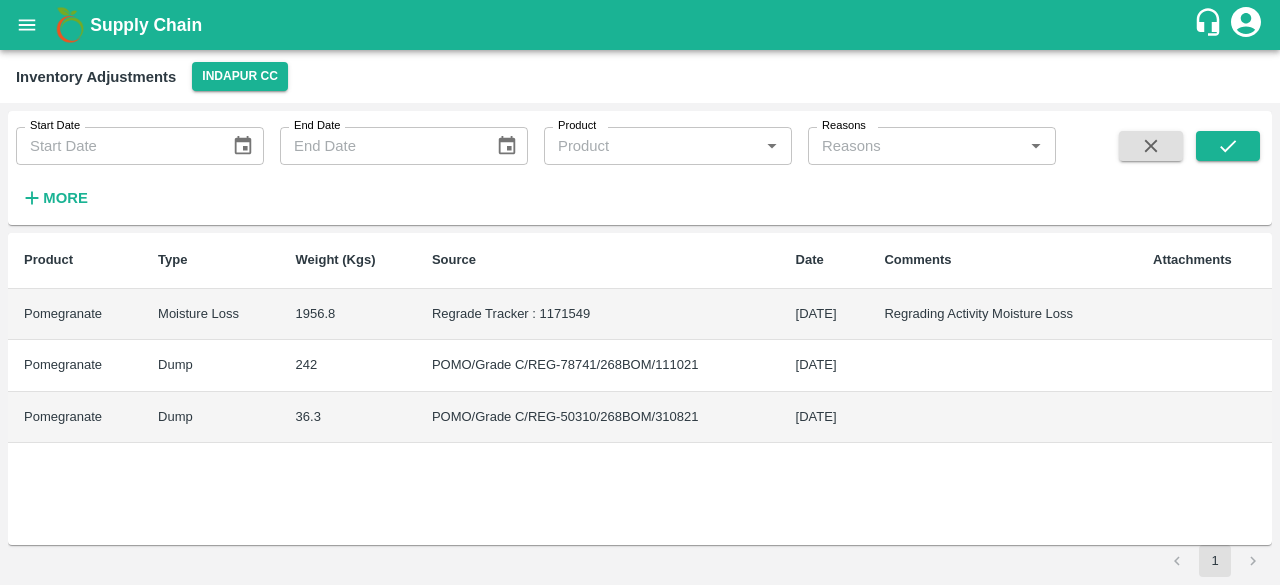 type 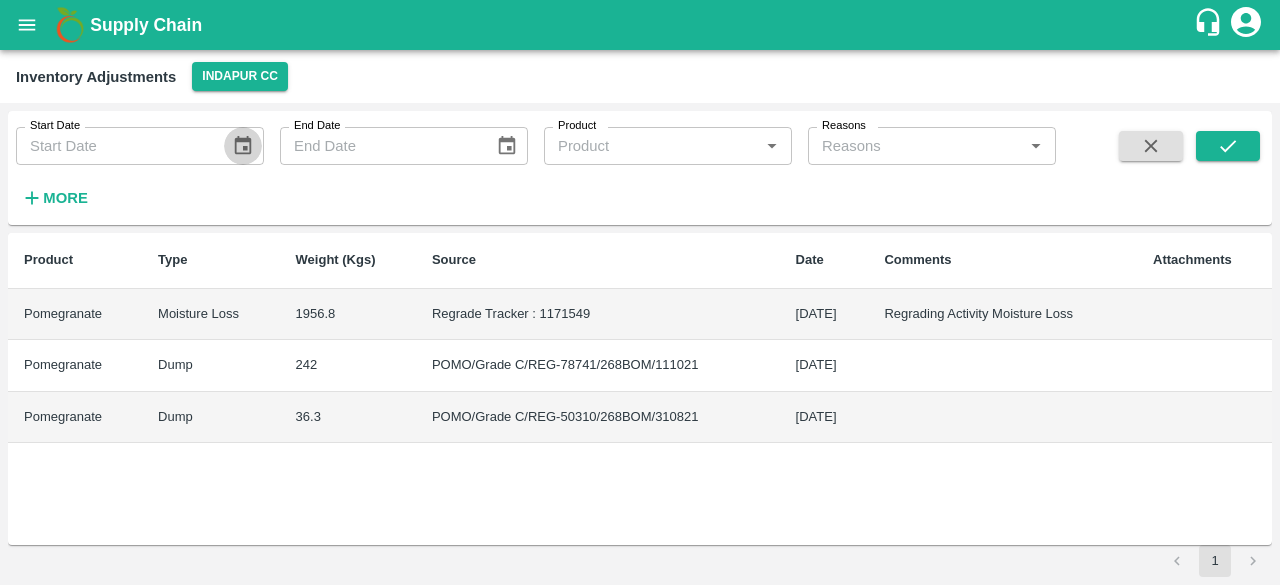 click 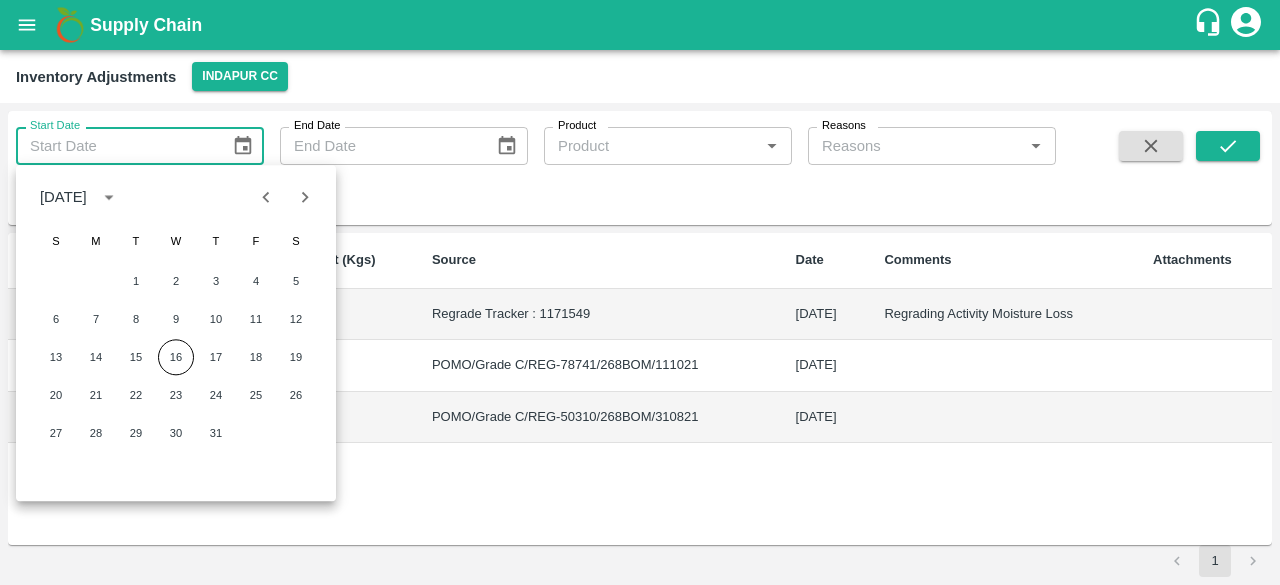 click on "[DATE]" at bounding box center (63, 197) 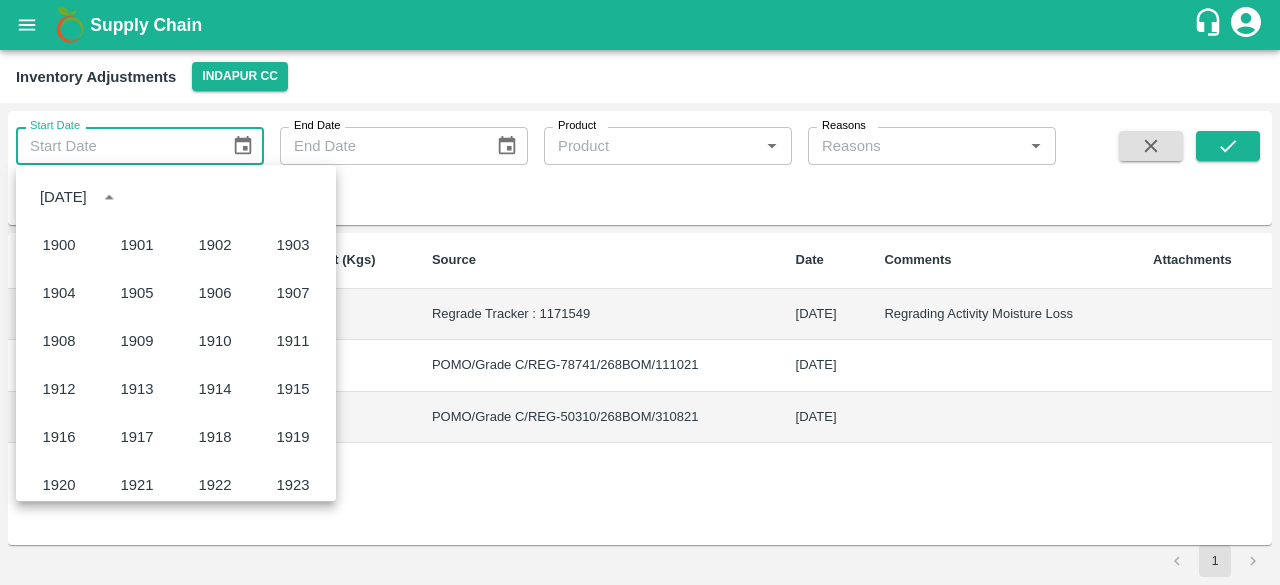 scroll, scrollTop: 1372, scrollLeft: 0, axis: vertical 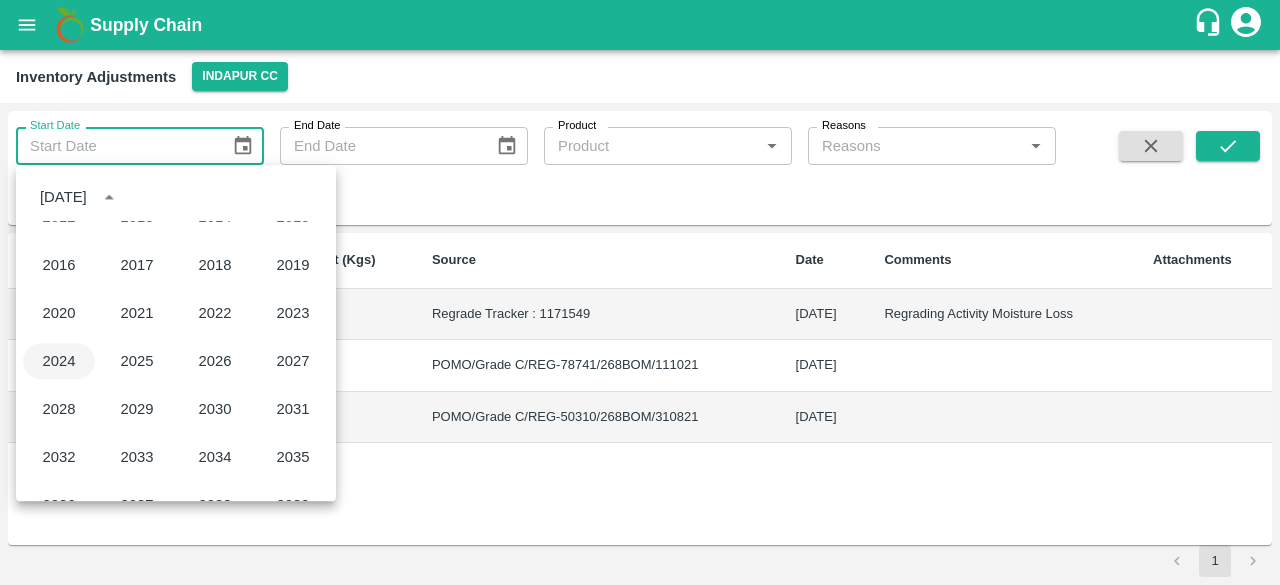 click on "2024" at bounding box center [59, 361] 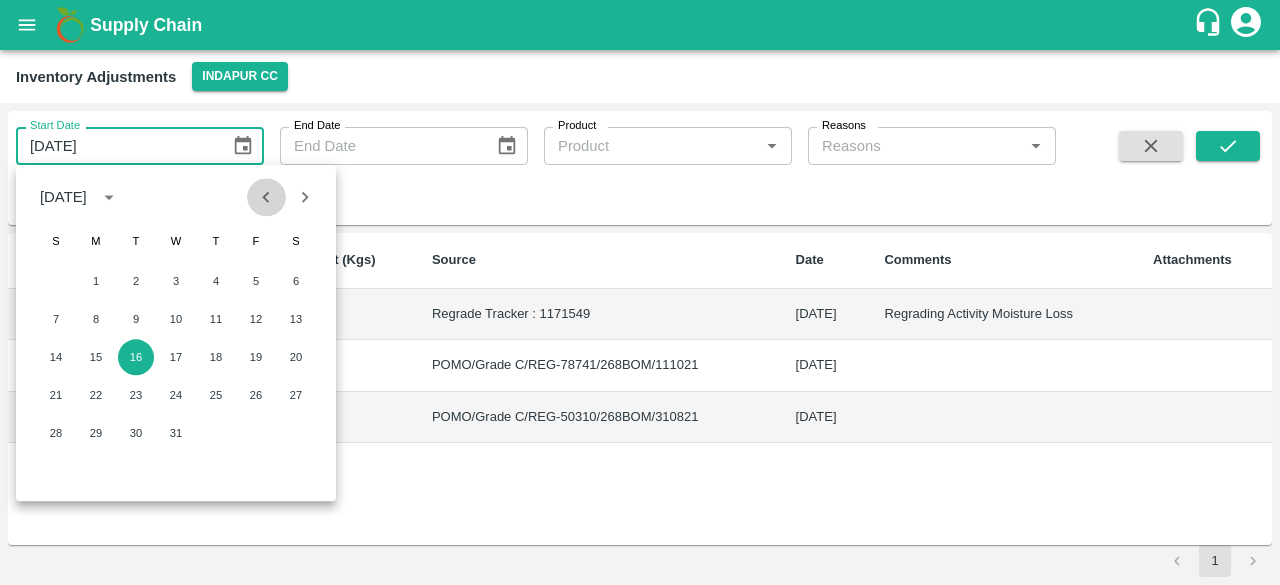 click 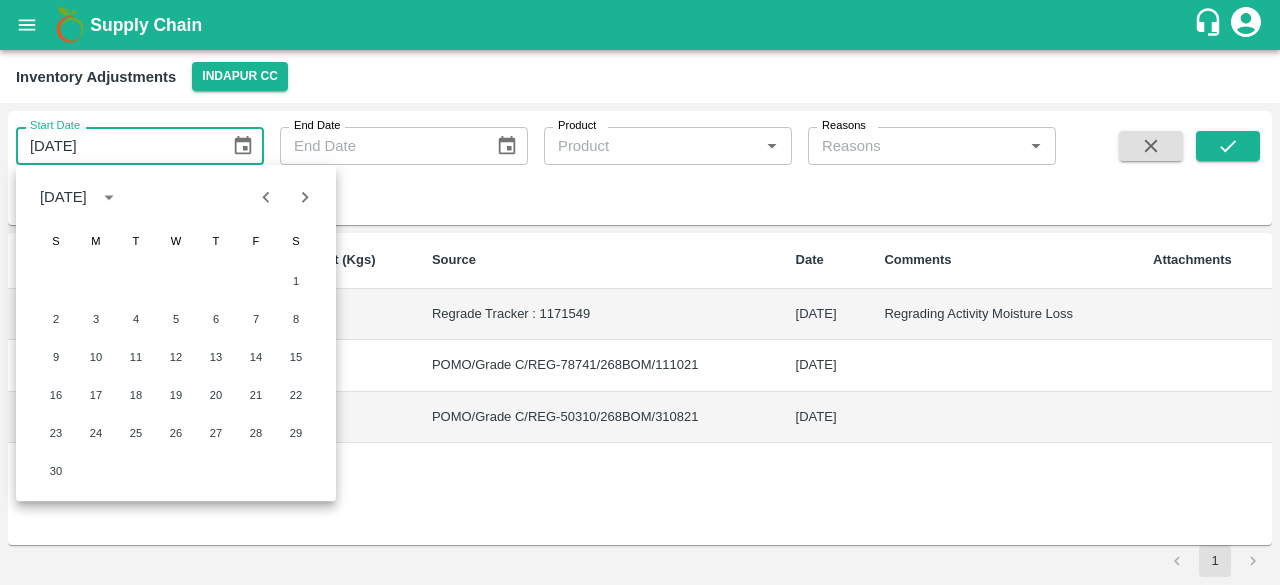 click on "[DATE]" at bounding box center [63, 197] 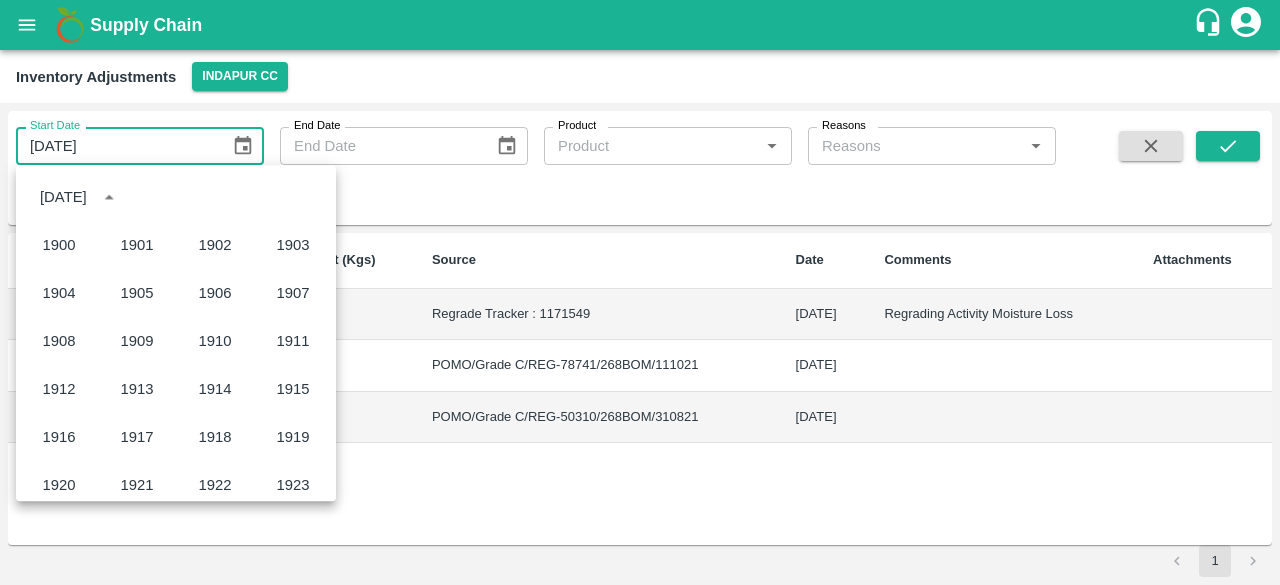 scroll, scrollTop: 1372, scrollLeft: 0, axis: vertical 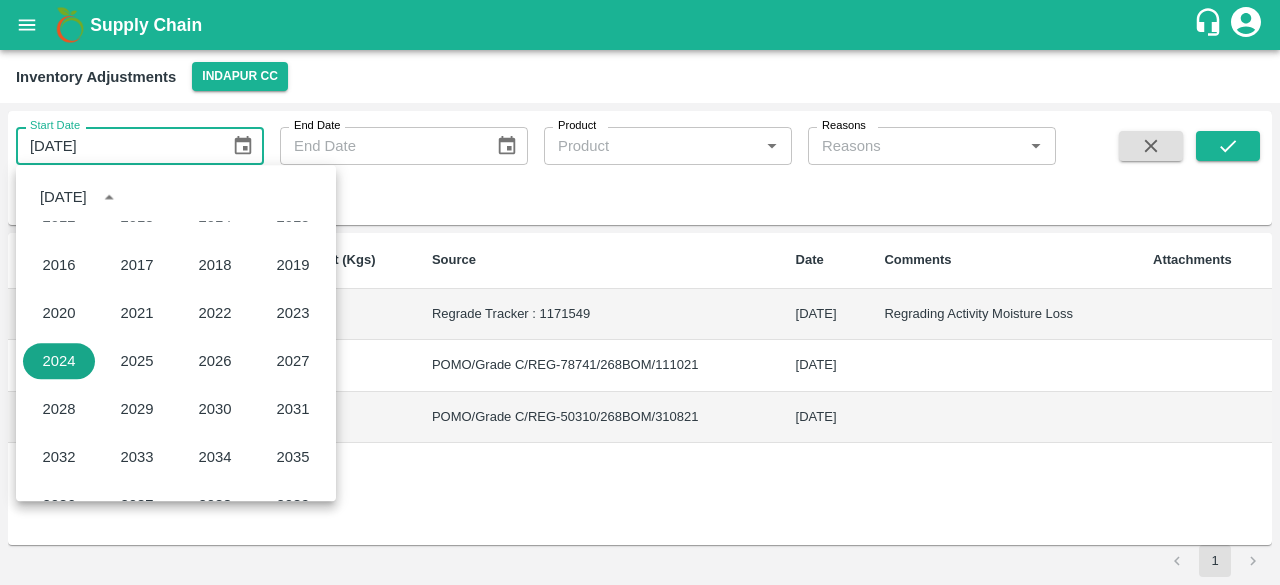 click on "2024" at bounding box center (59, 361) 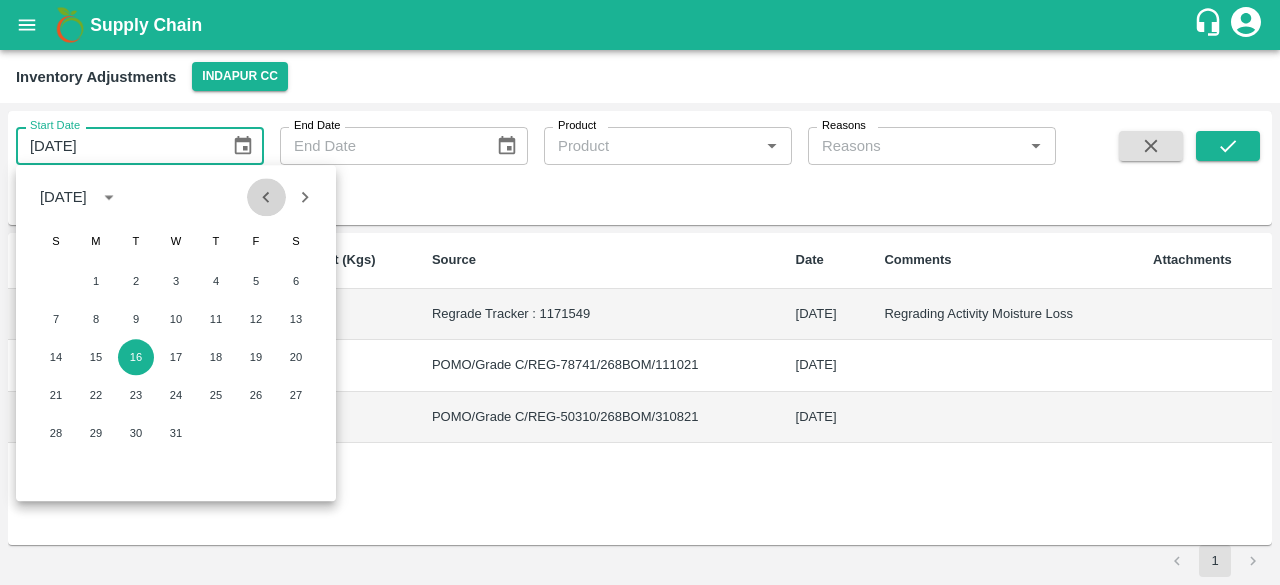click 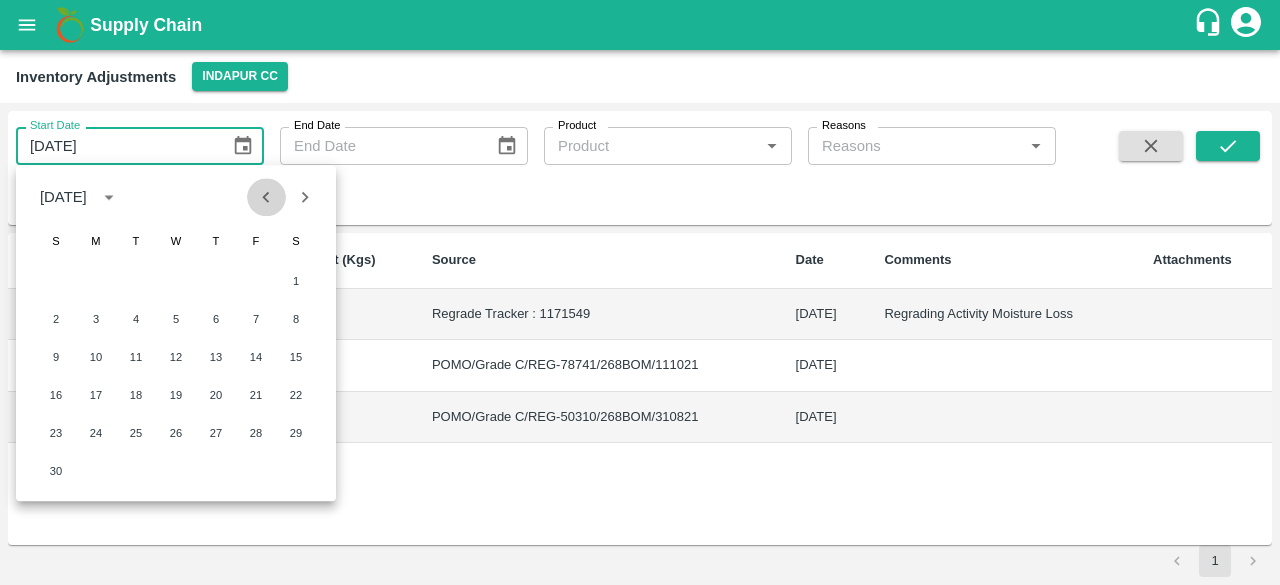 click 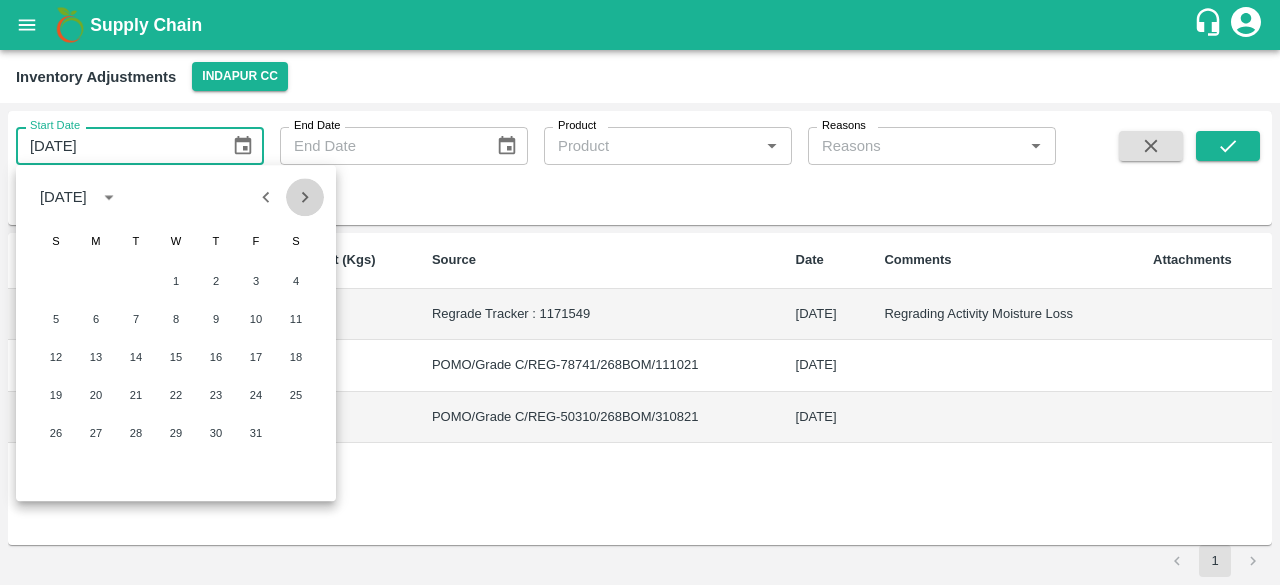 click 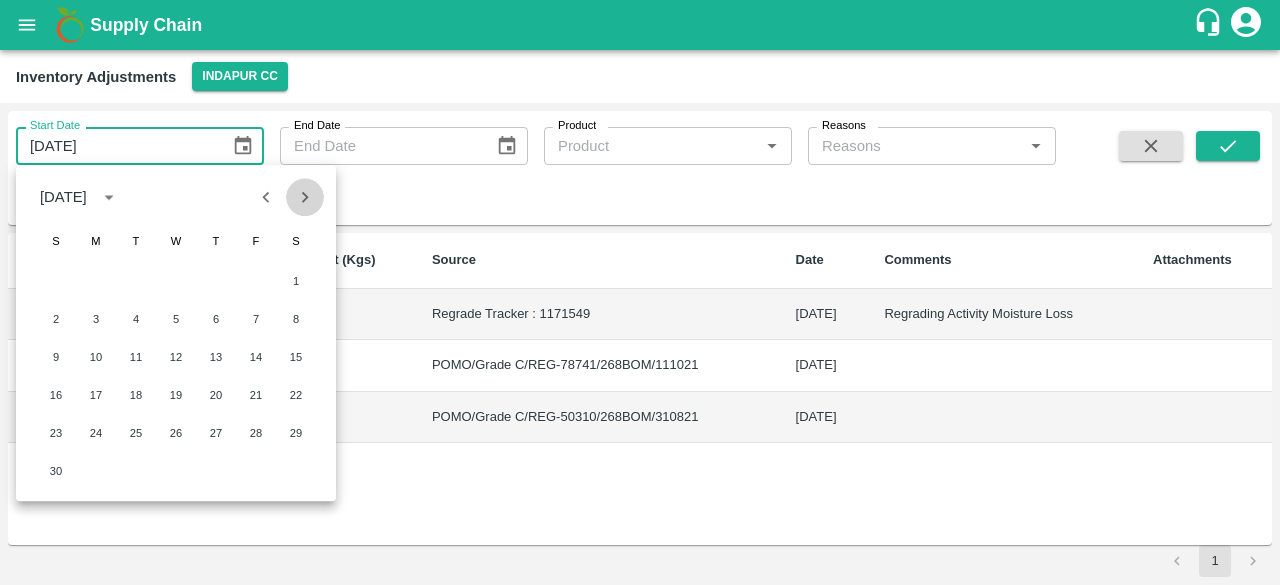 click 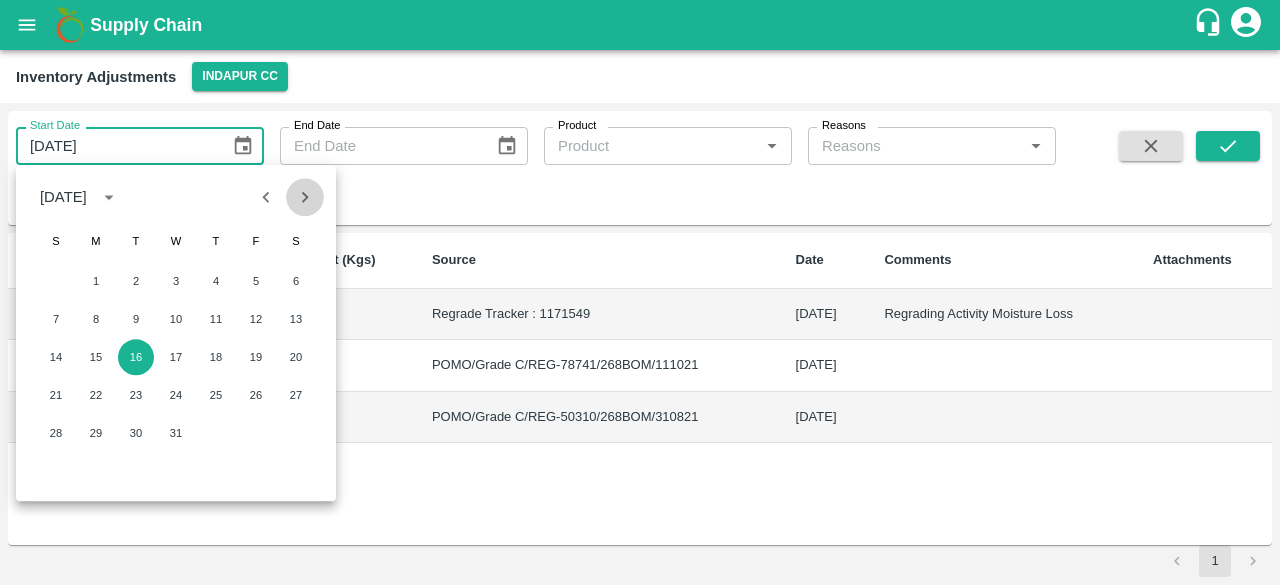 click 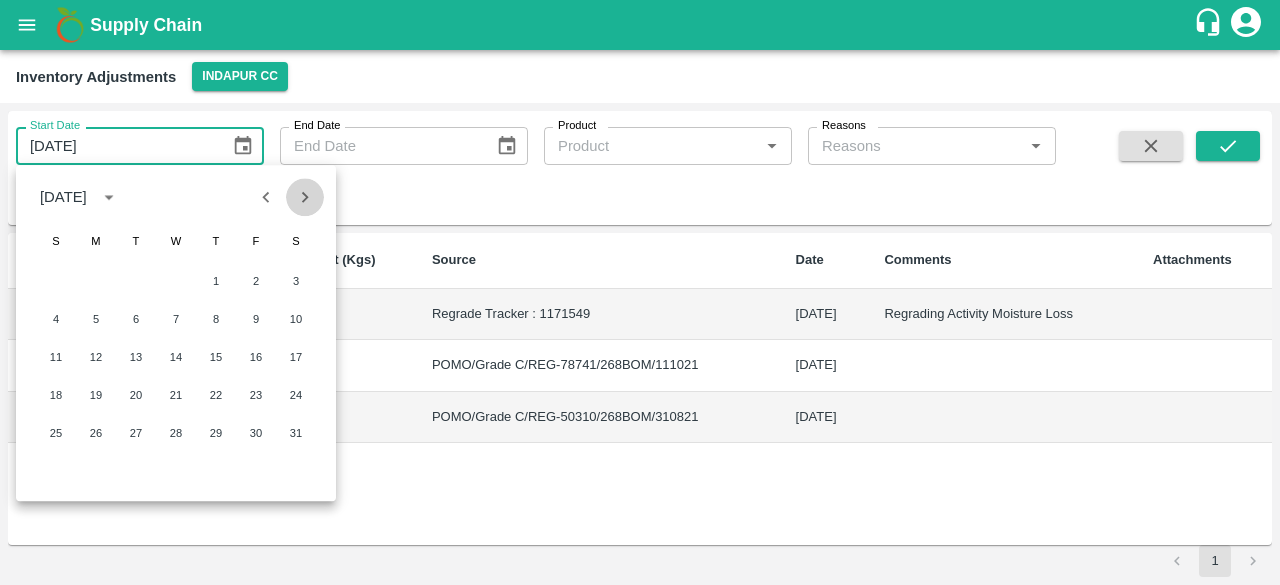 click 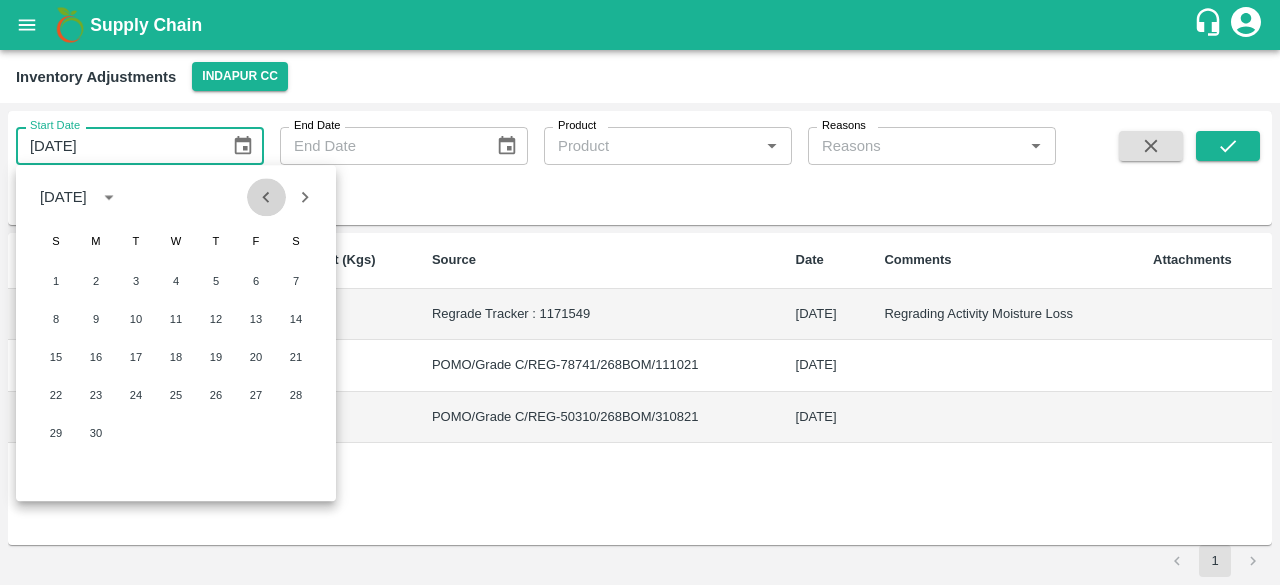 click 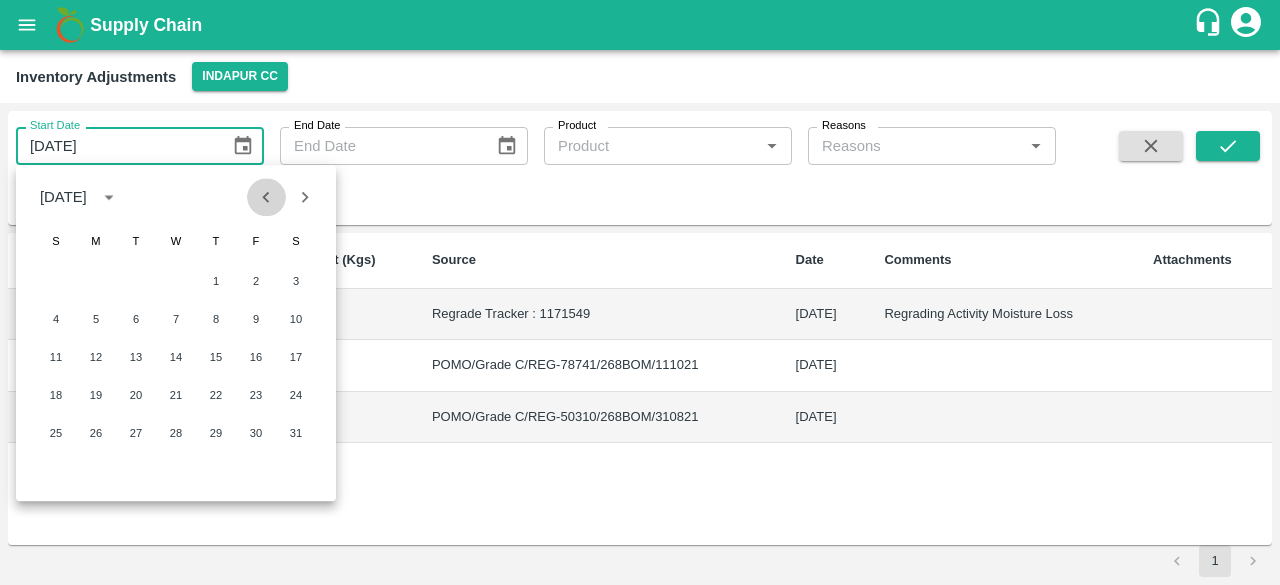 click 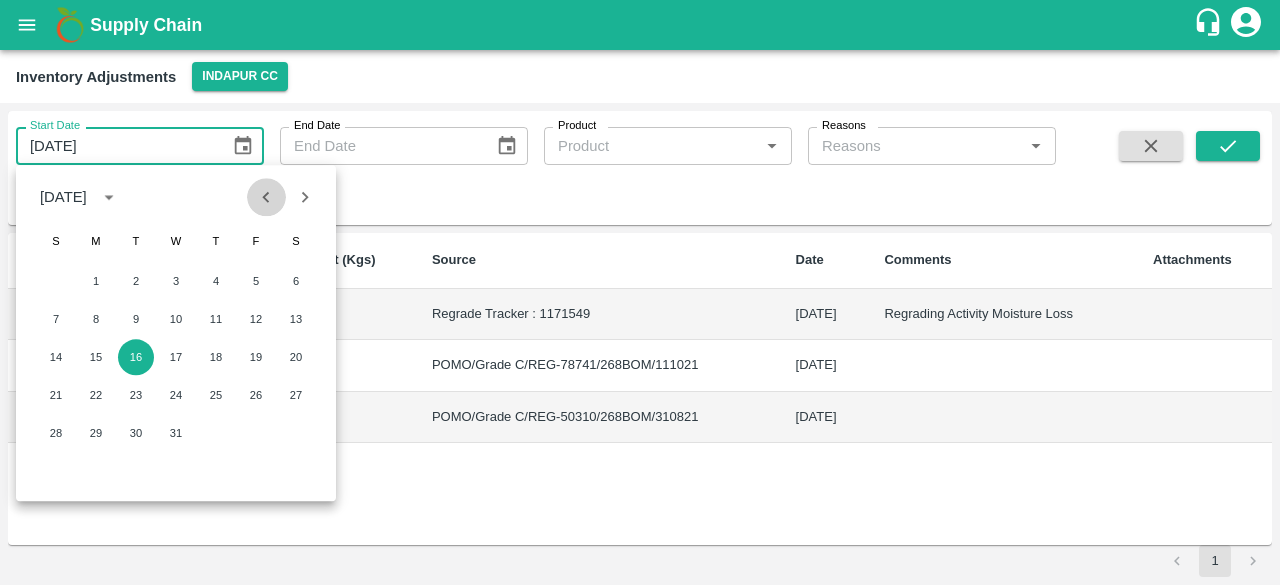 click 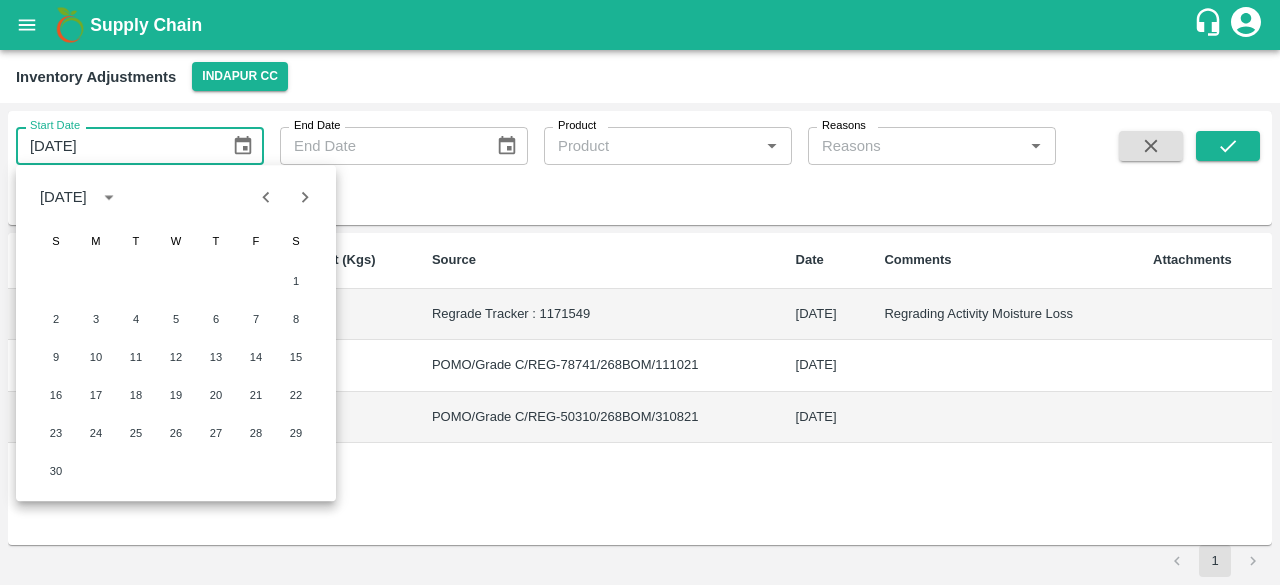 click 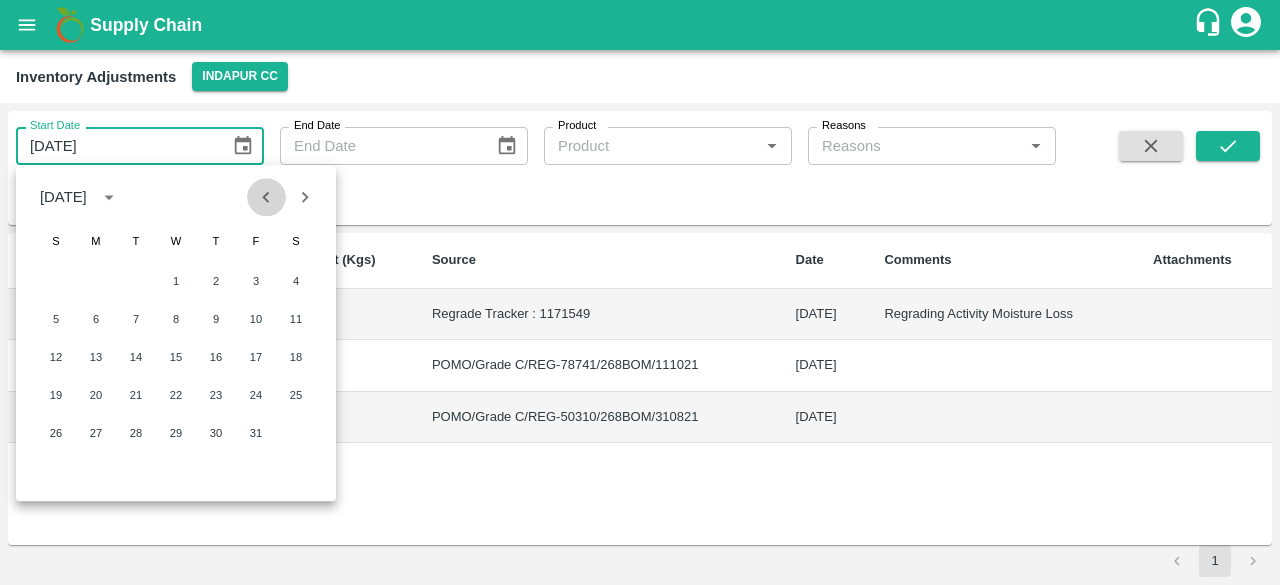click 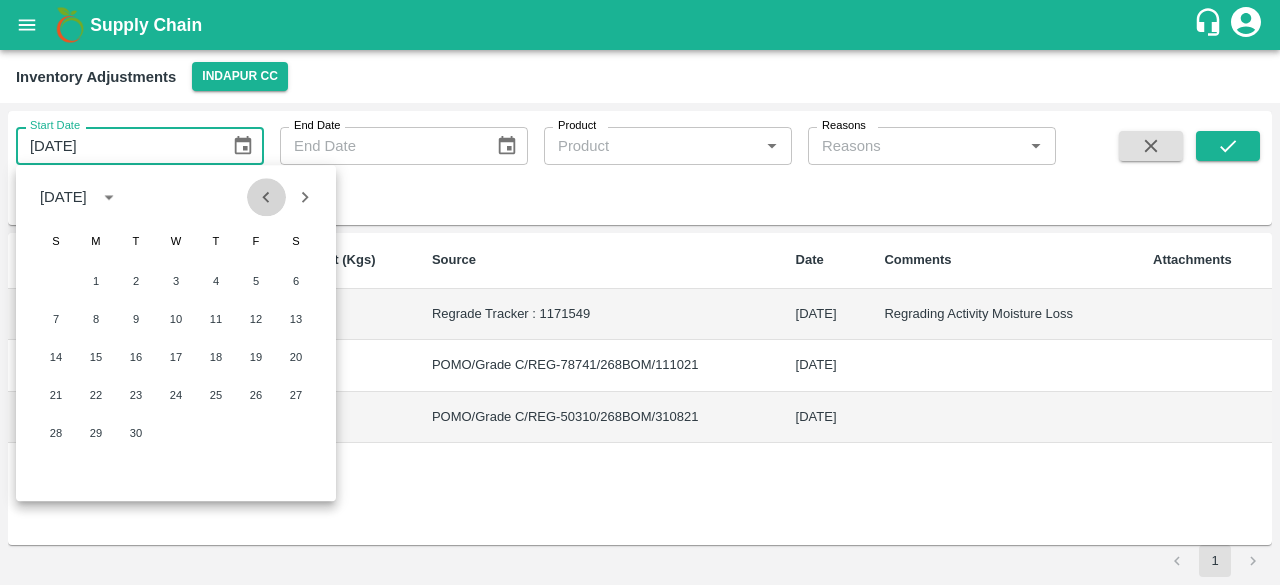 click 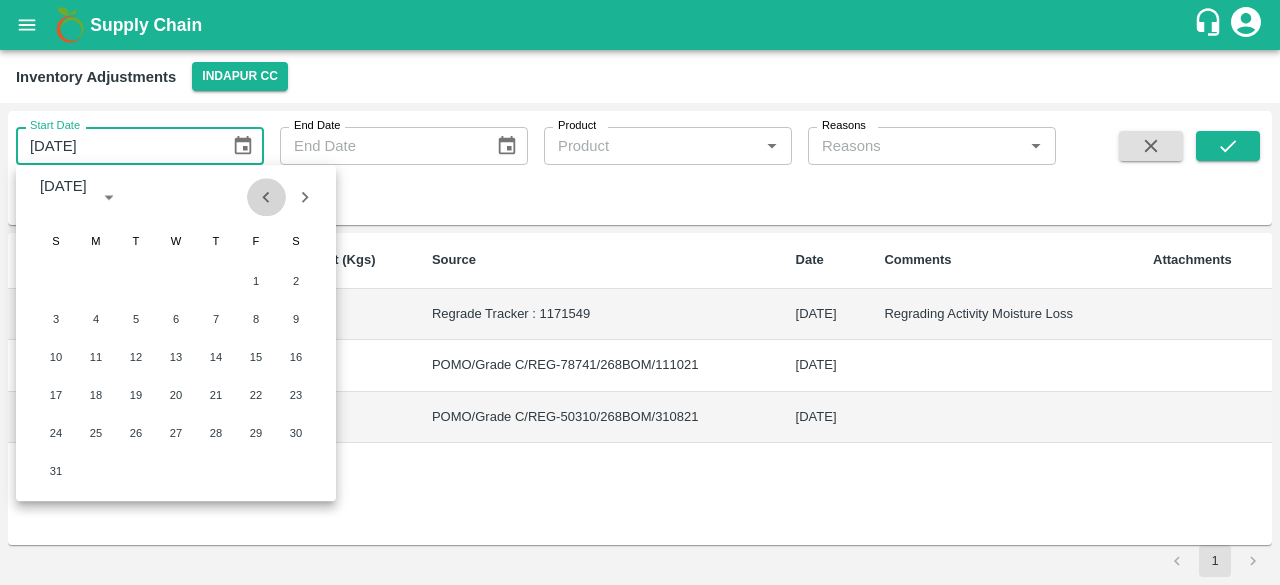 click 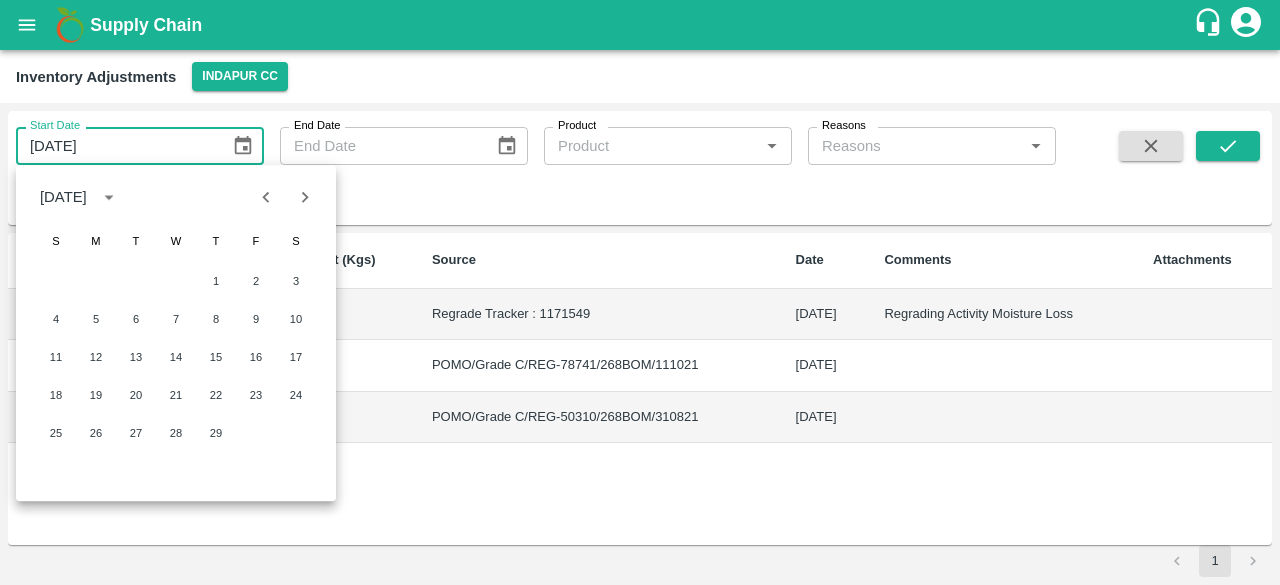 click at bounding box center (305, 197) 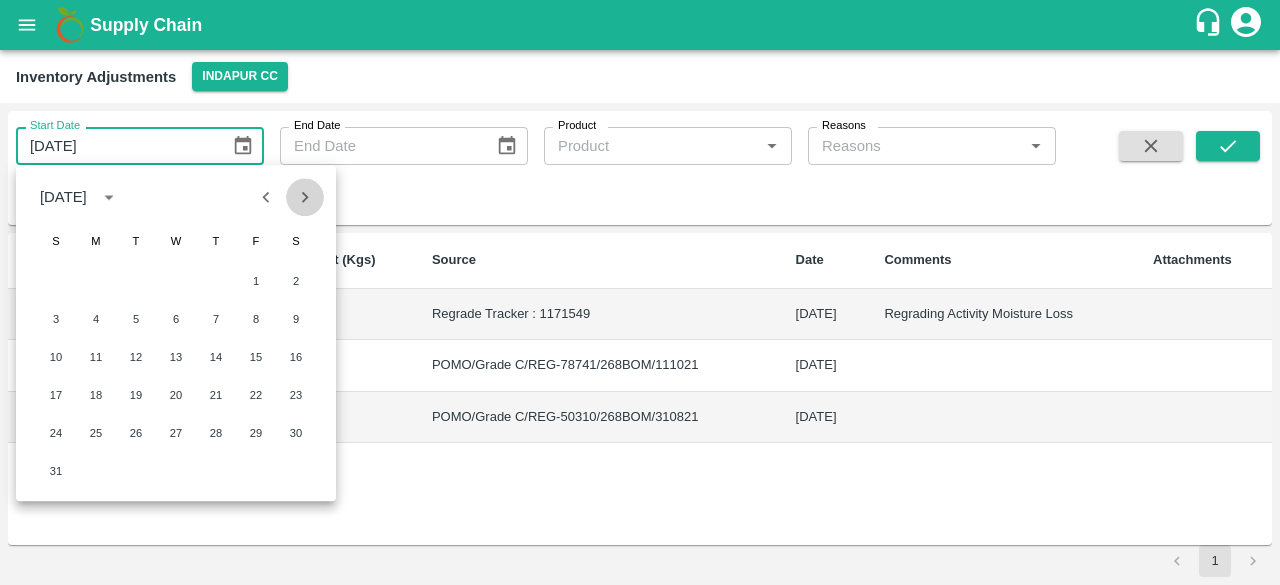 click at bounding box center [305, 197] 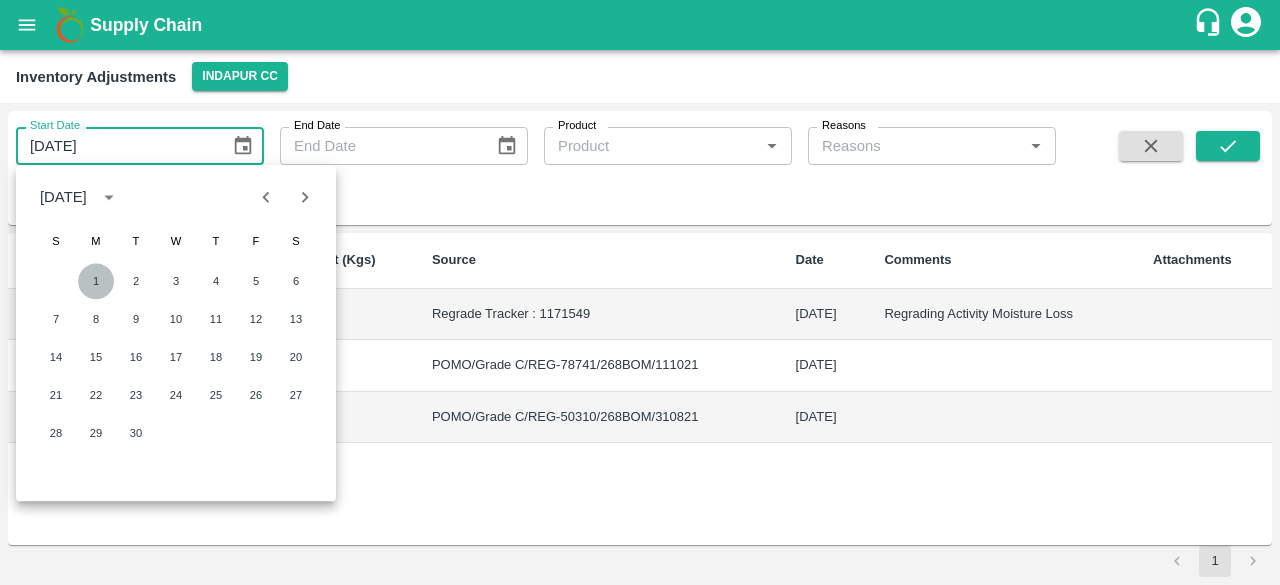 click on "1" at bounding box center [96, 281] 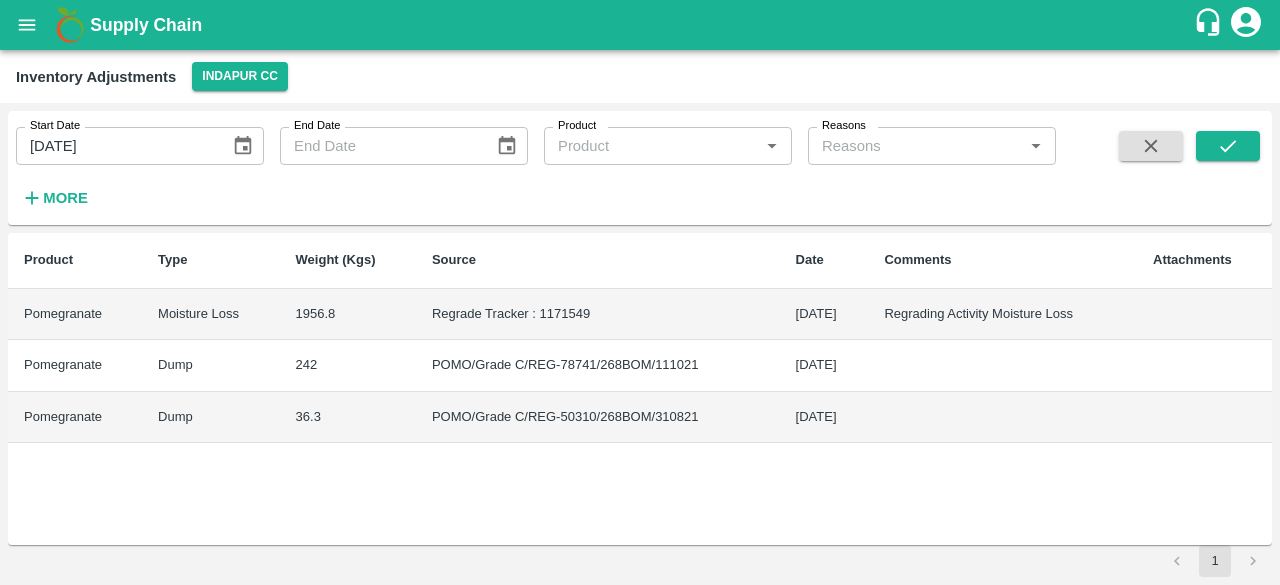 type on "[DATE]" 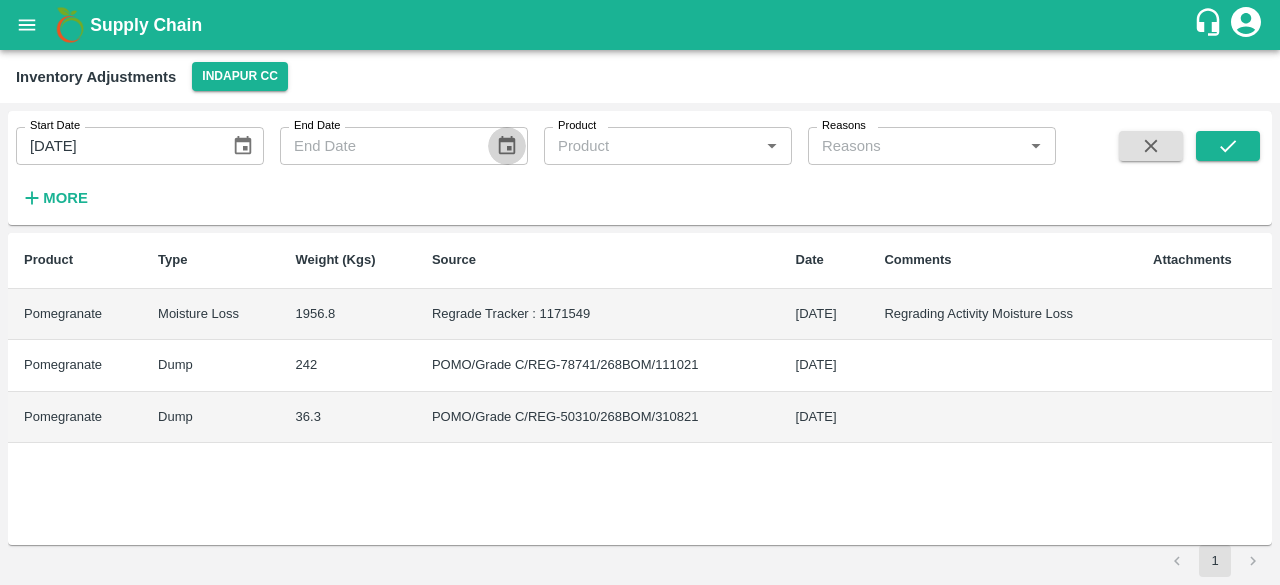 click 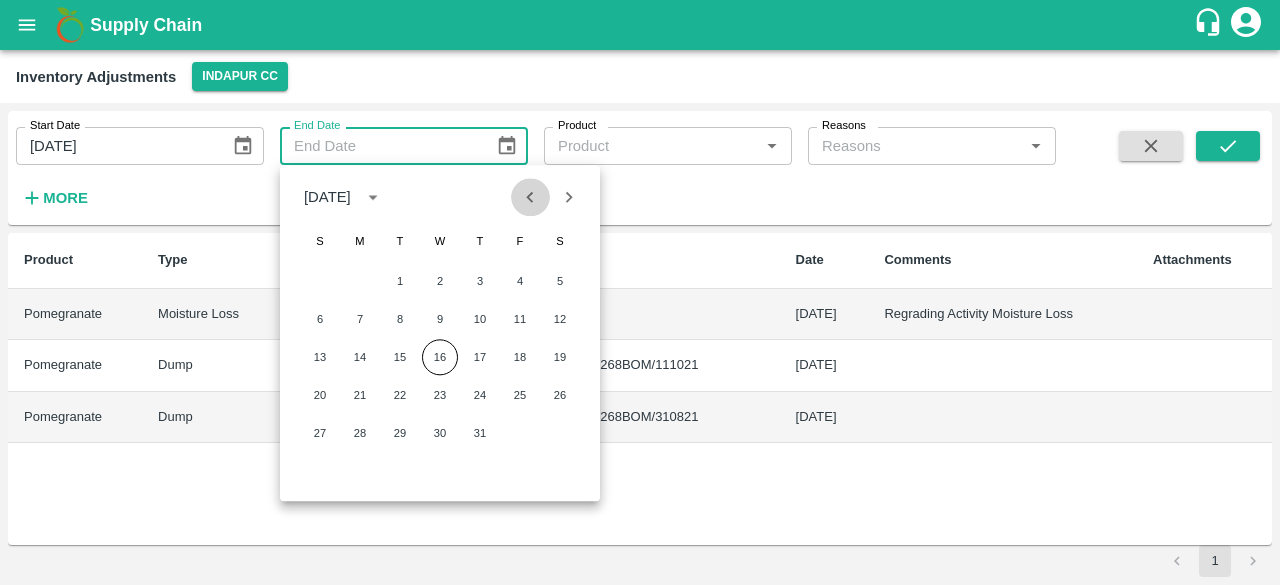 click 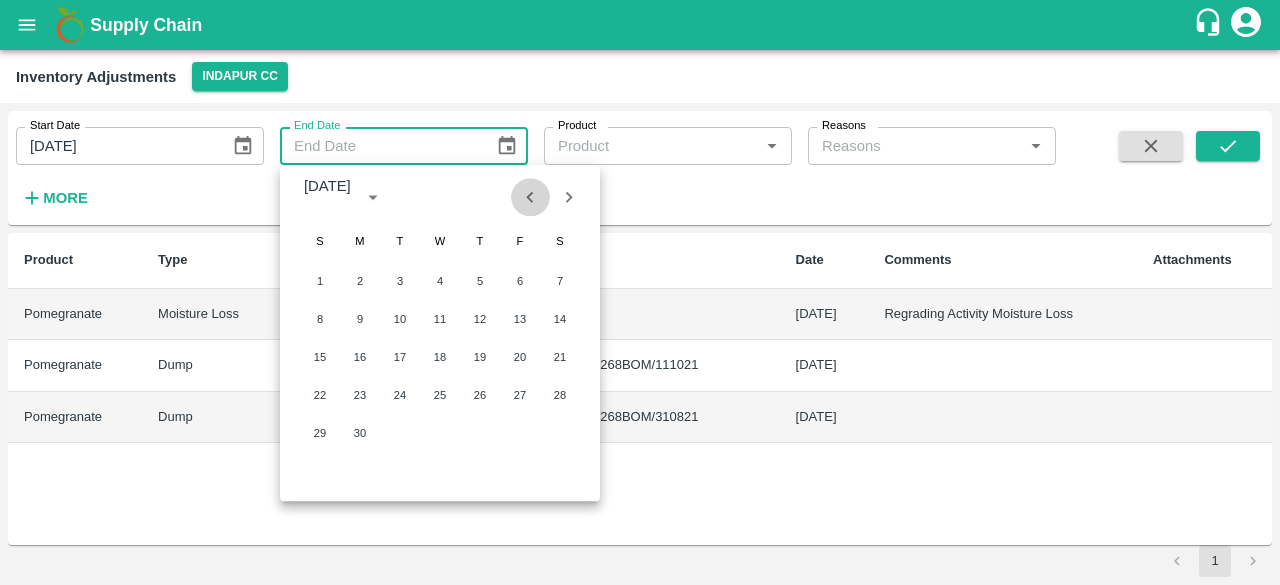 click 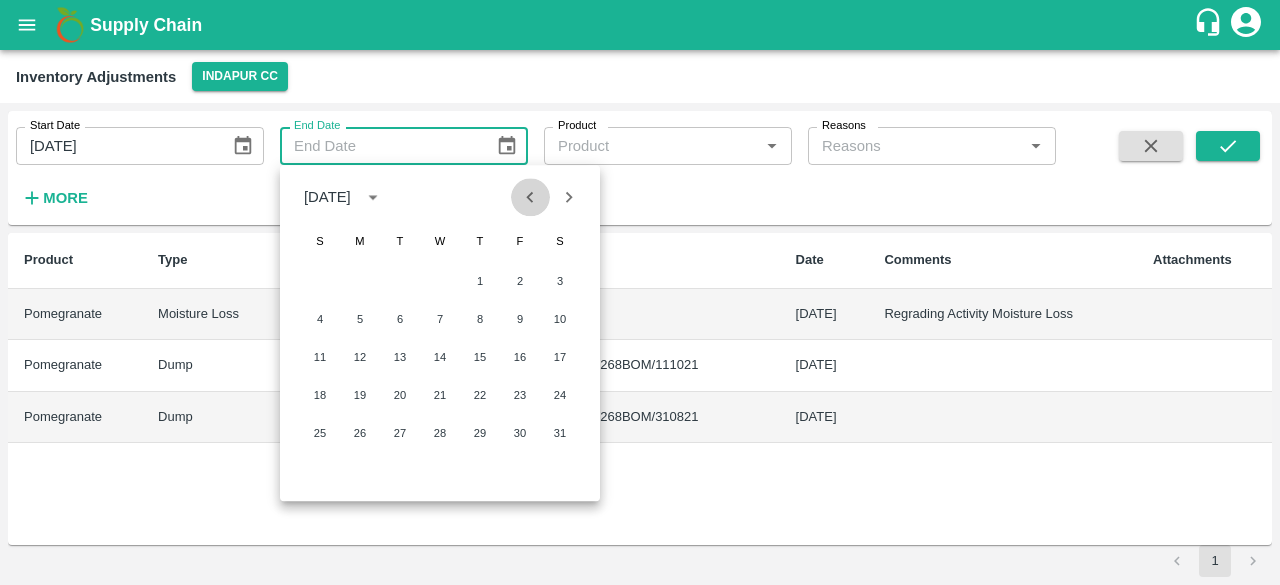 click 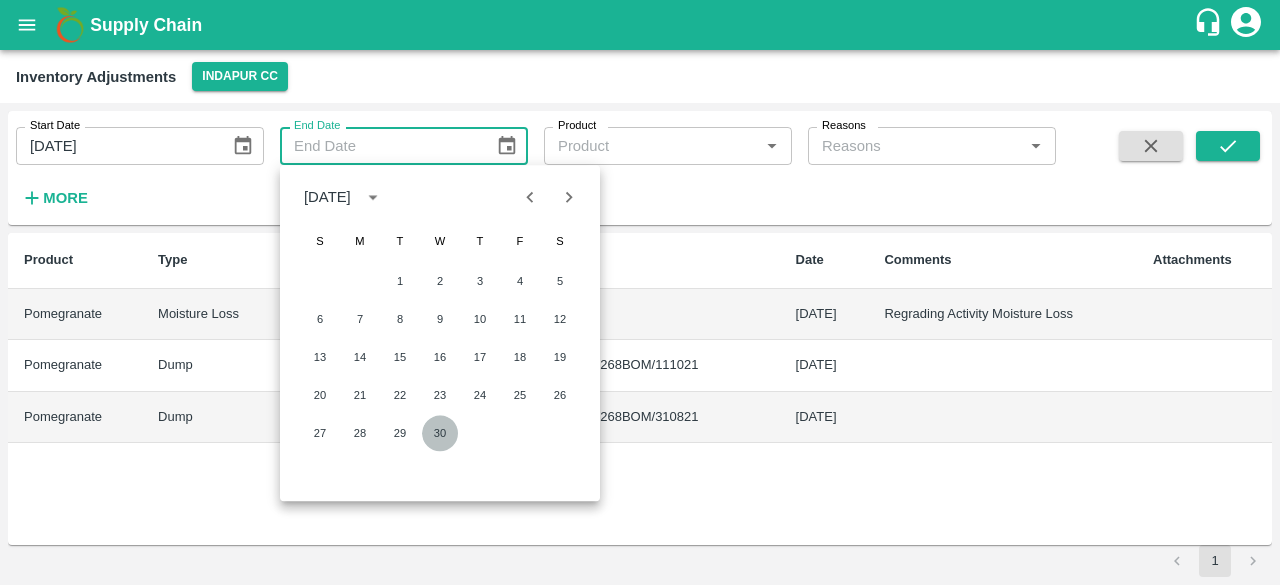 click on "30" at bounding box center (440, 433) 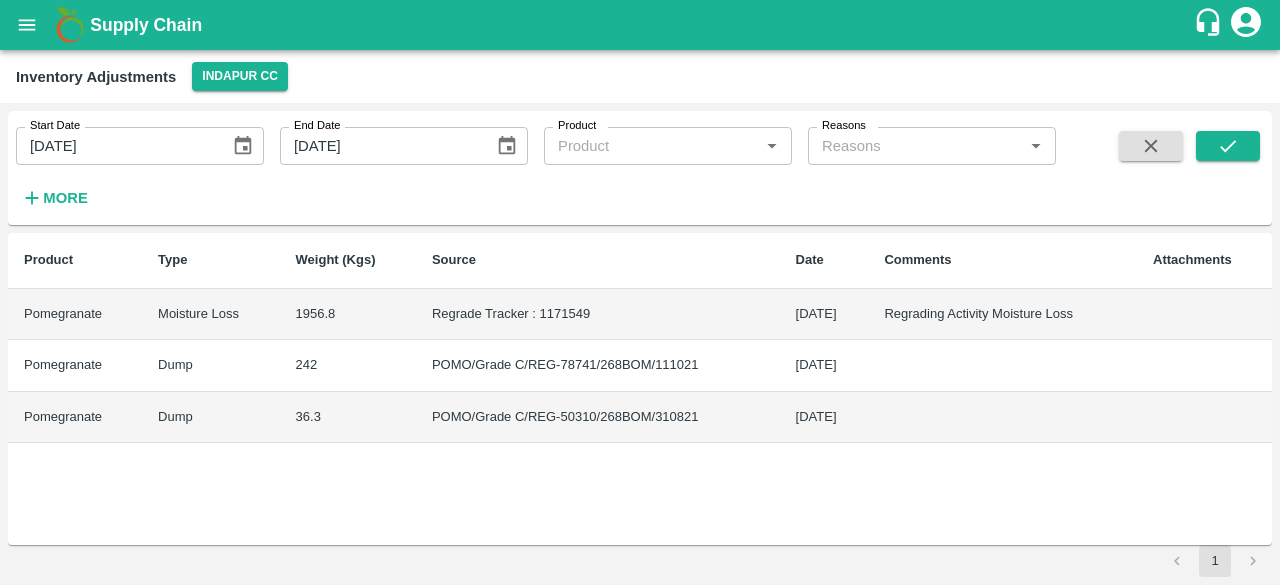 type on "[DATE]" 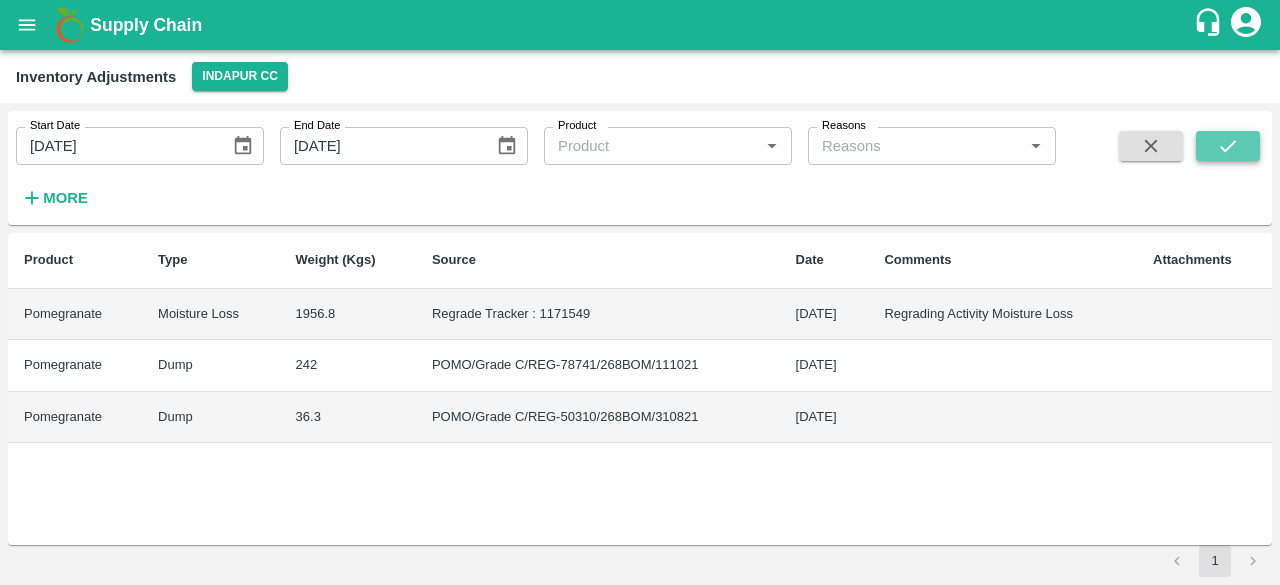 click 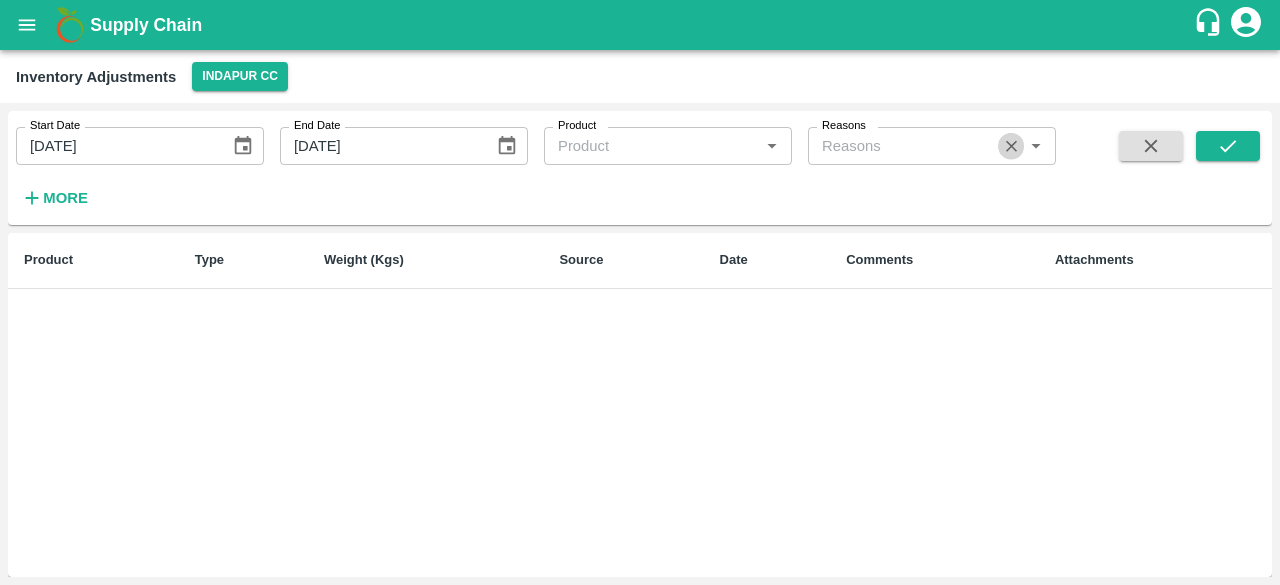 click 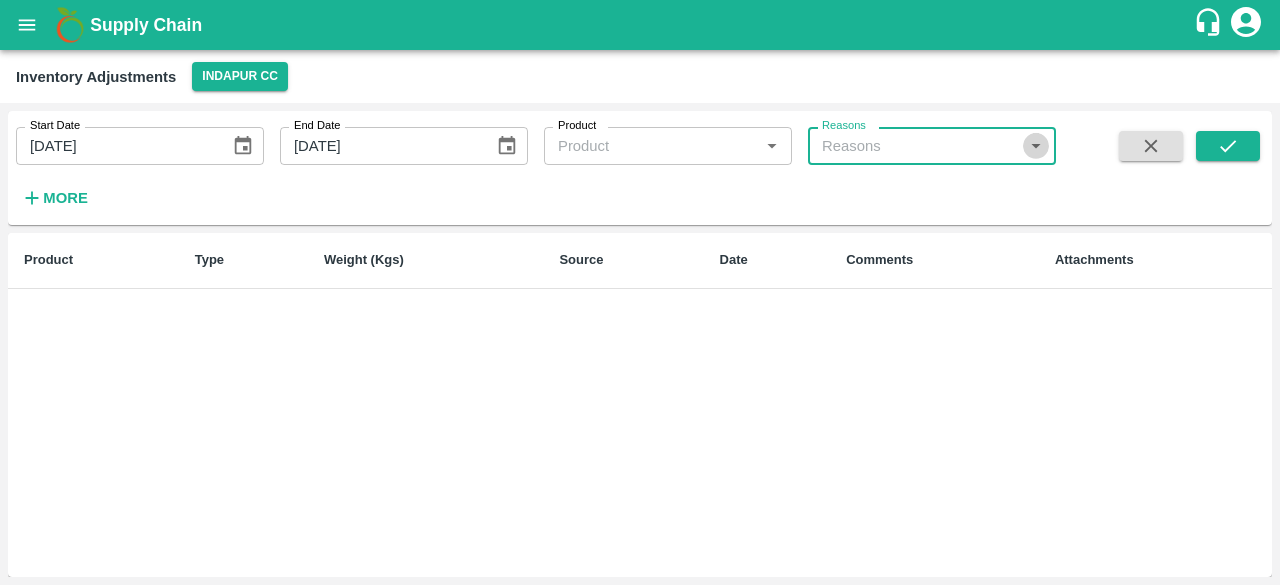 click 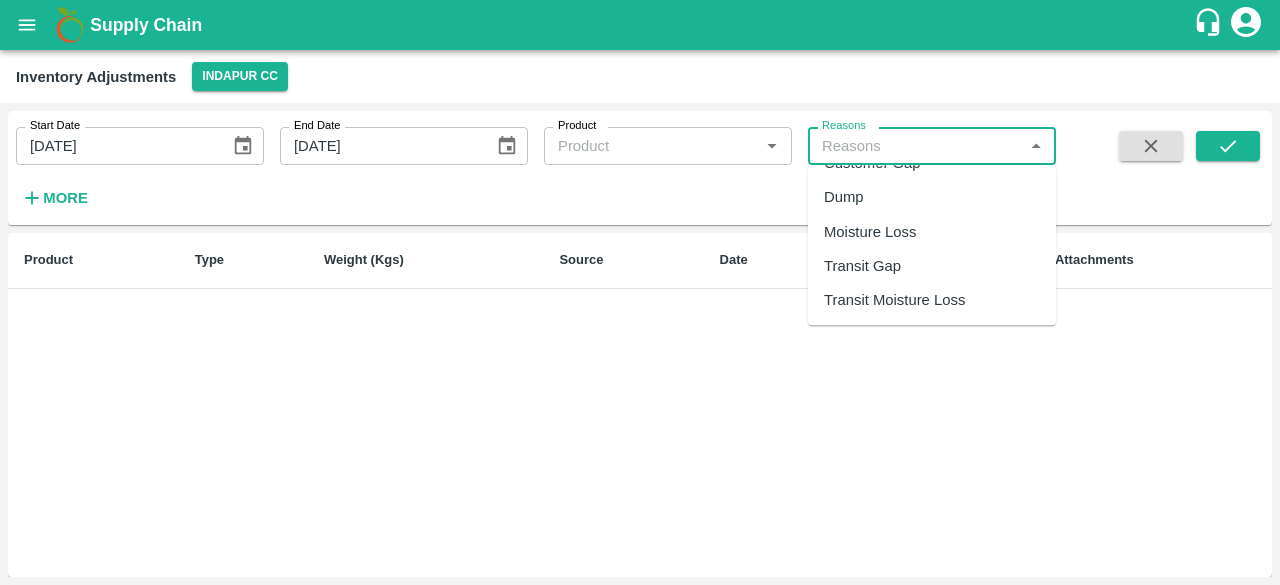 scroll, scrollTop: 0, scrollLeft: 0, axis: both 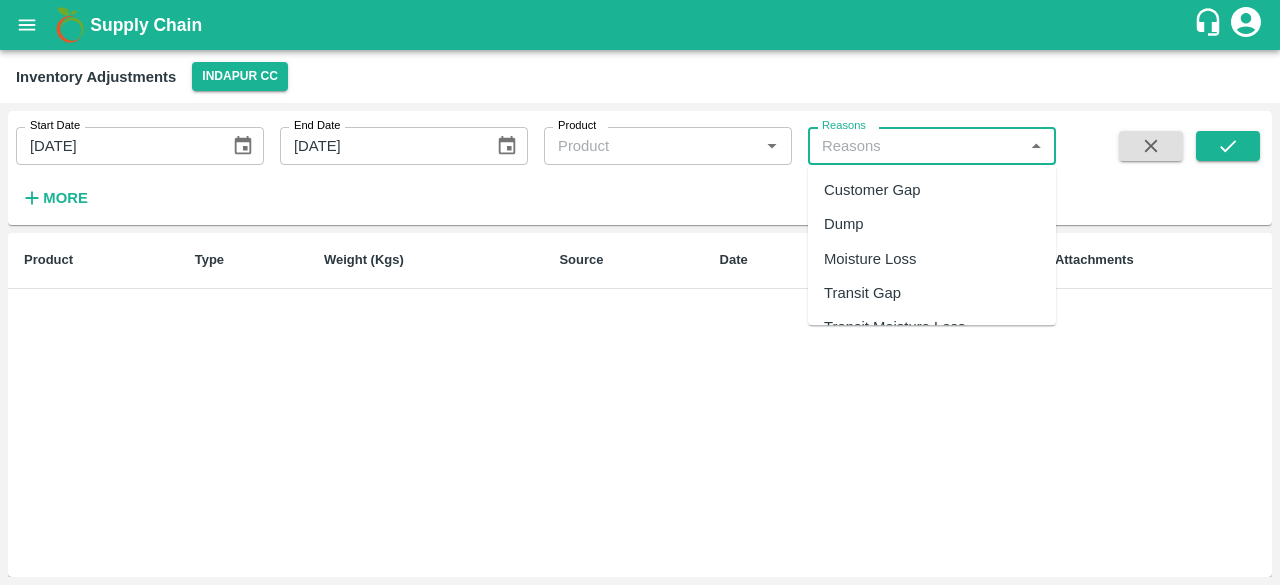click on "Dump" at bounding box center (932, 225) 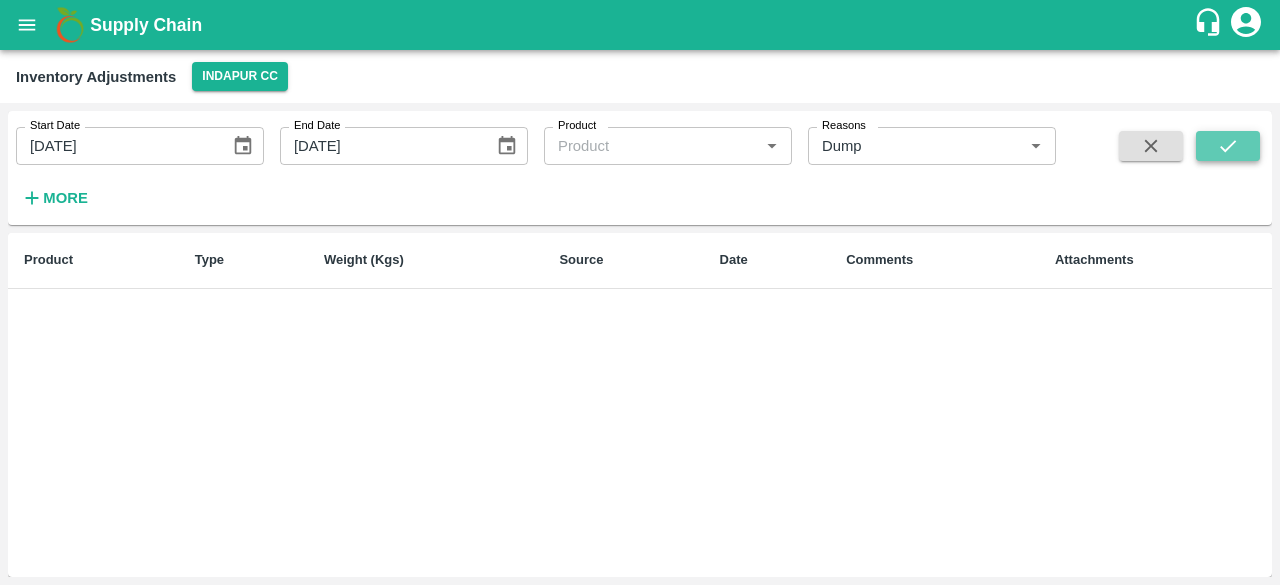 click at bounding box center (1228, 146) 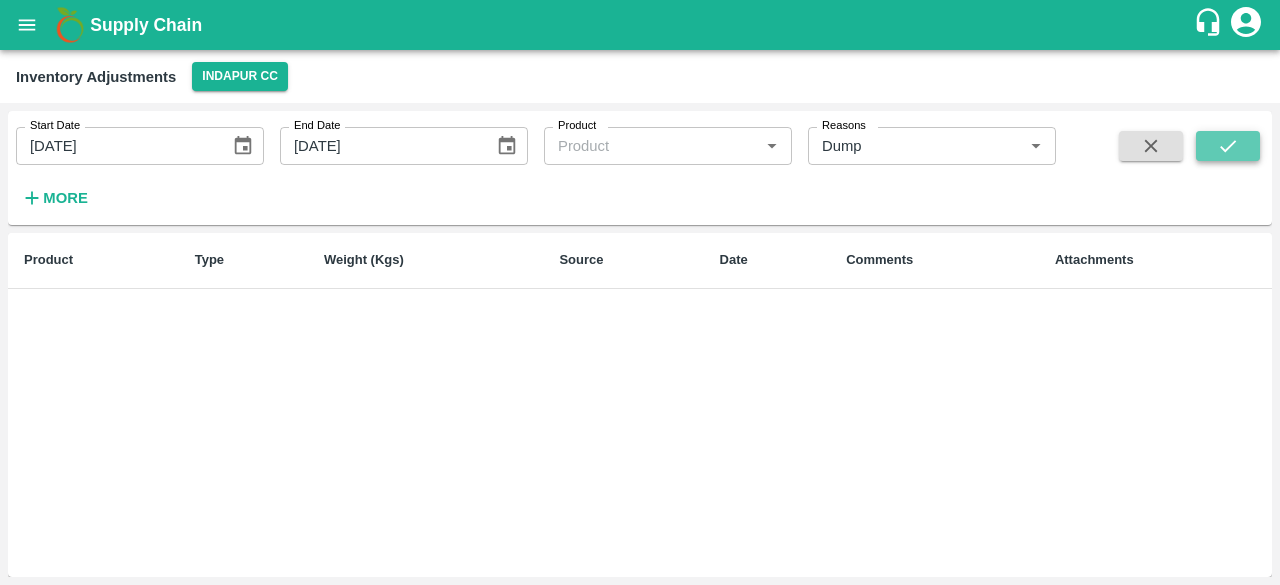 click 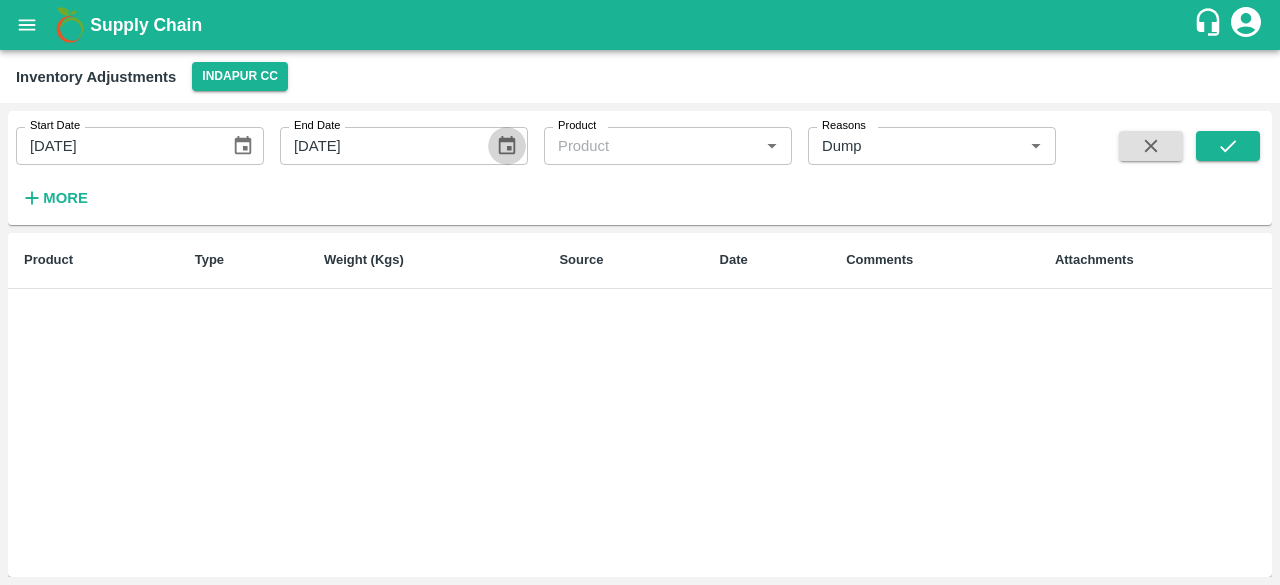 click 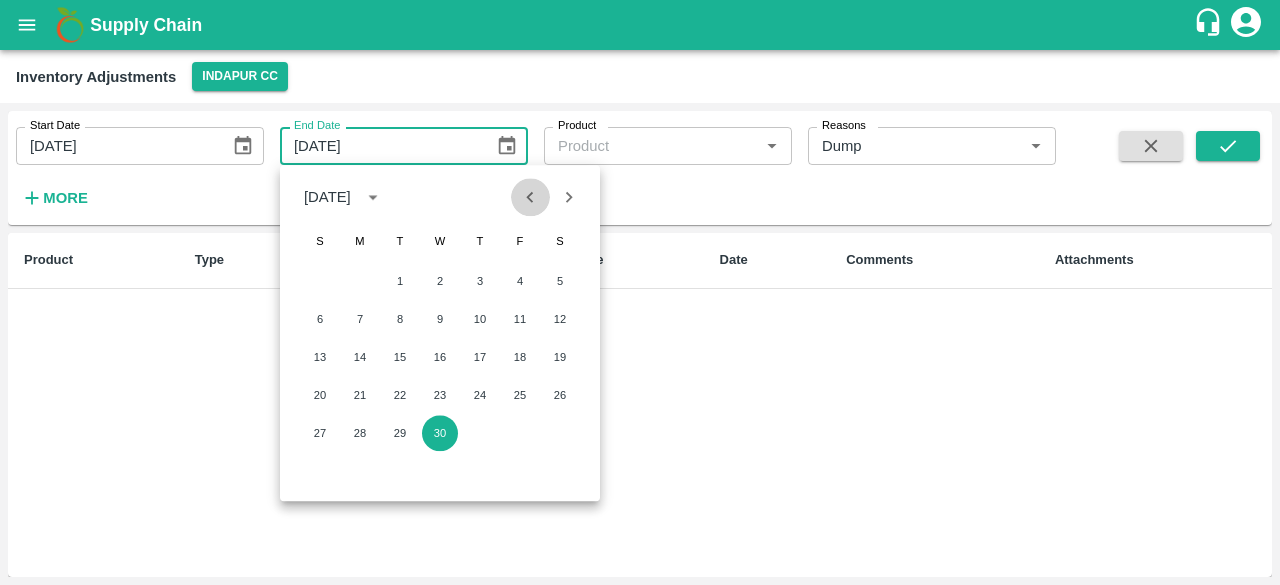 click 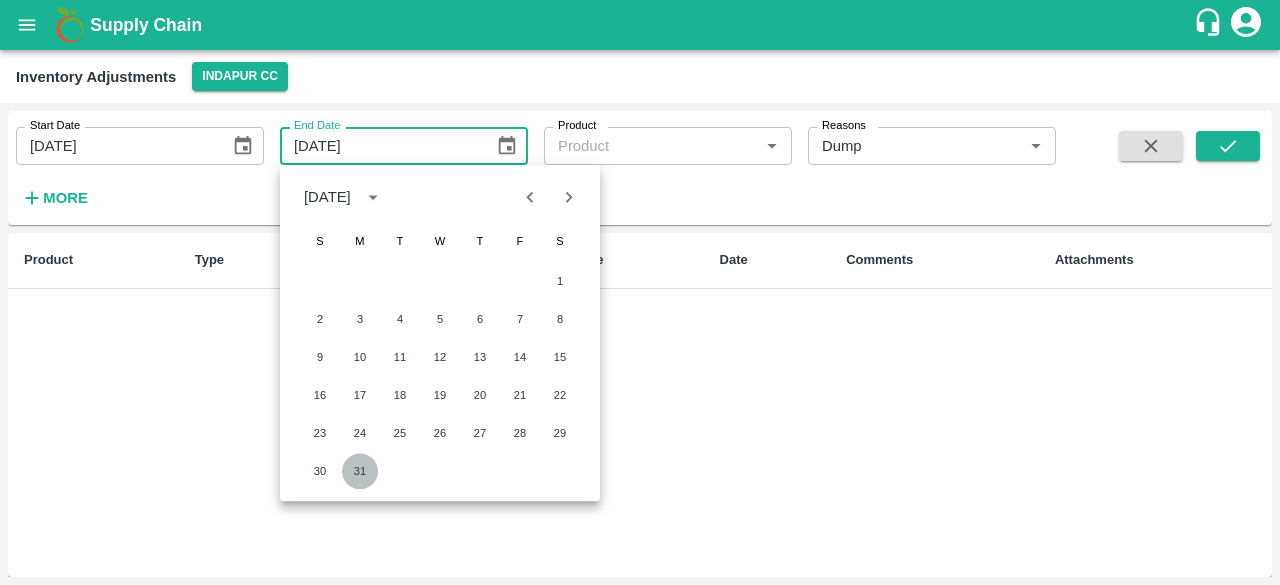 click on "31" at bounding box center (360, 471) 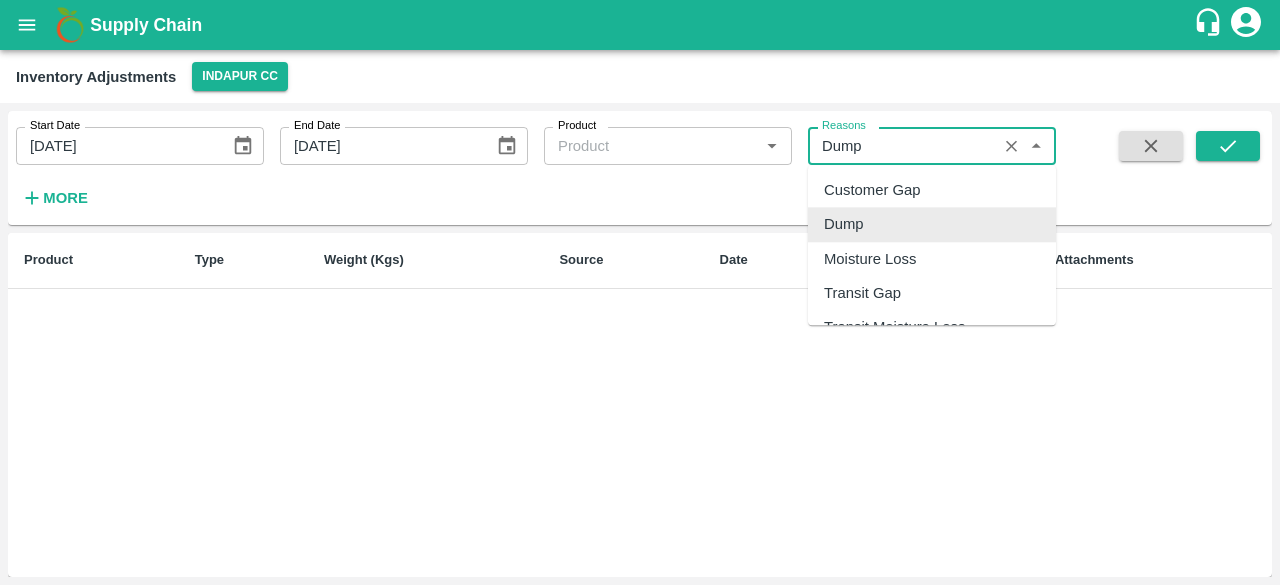 click on "Reasons" at bounding box center [902, 146] 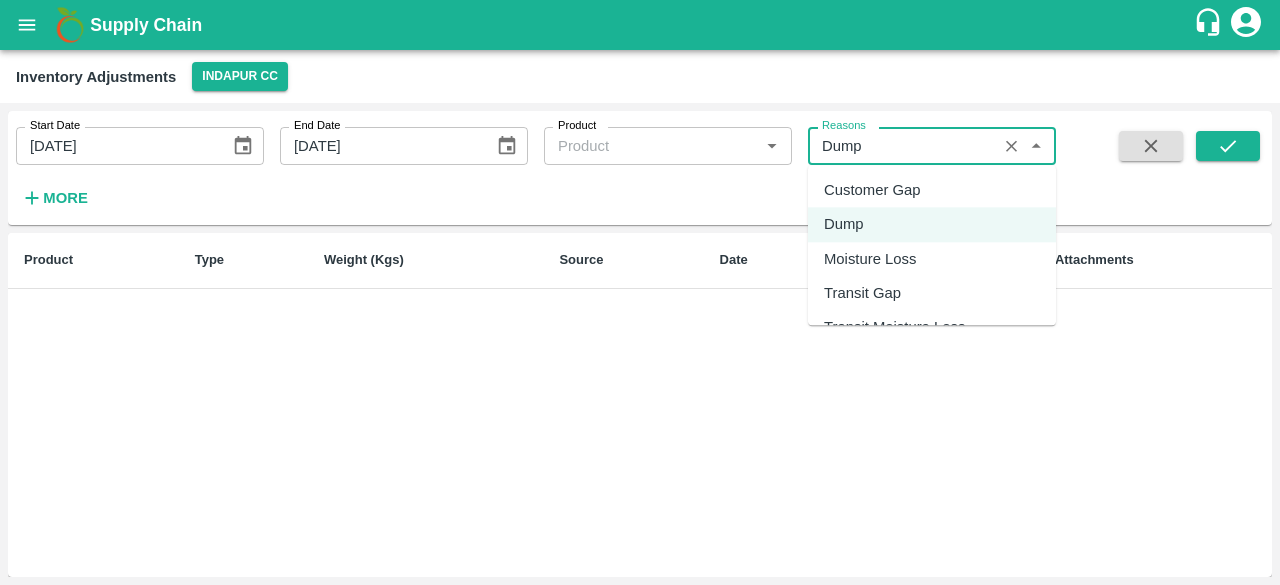 click on "Customer Gap" at bounding box center [932, 190] 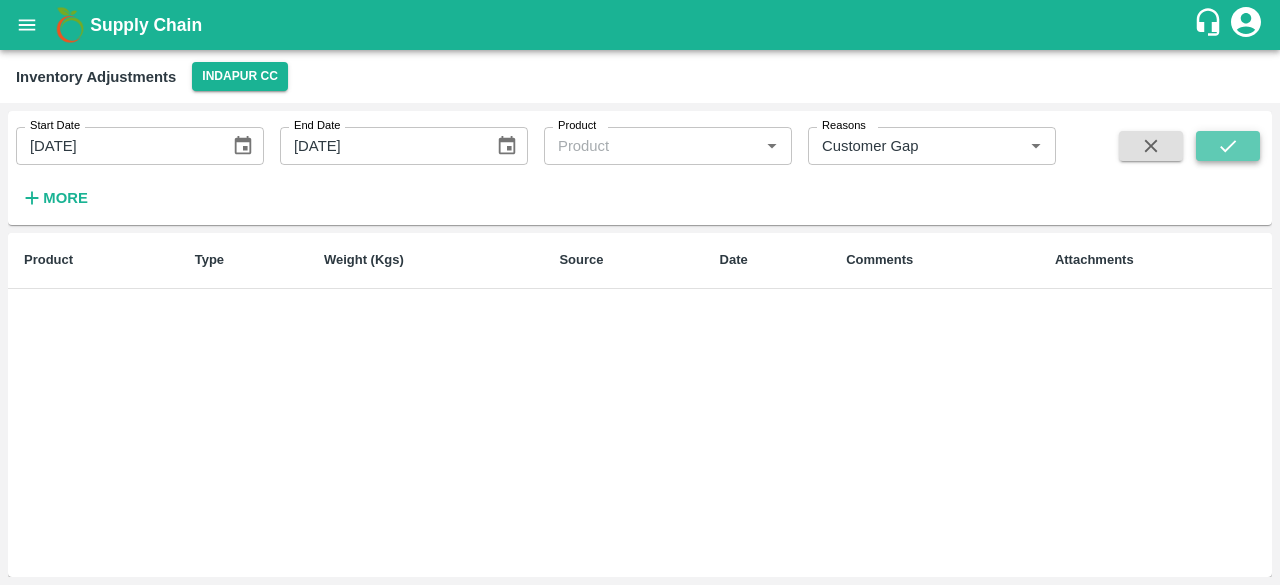 click 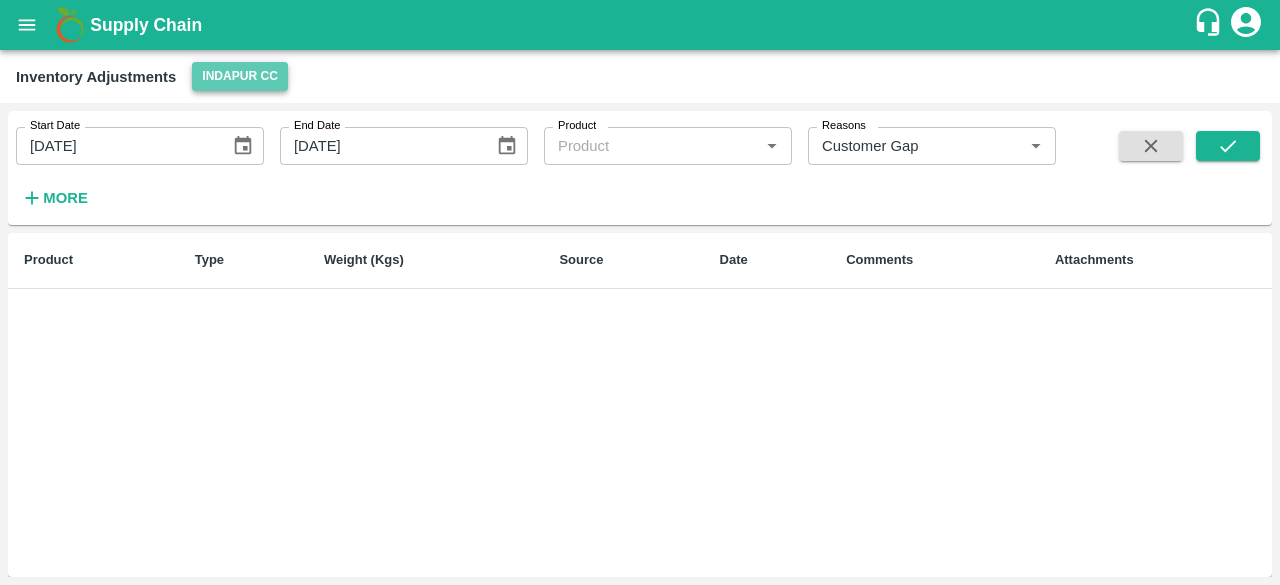 click on "Indapur CC" at bounding box center [240, 76] 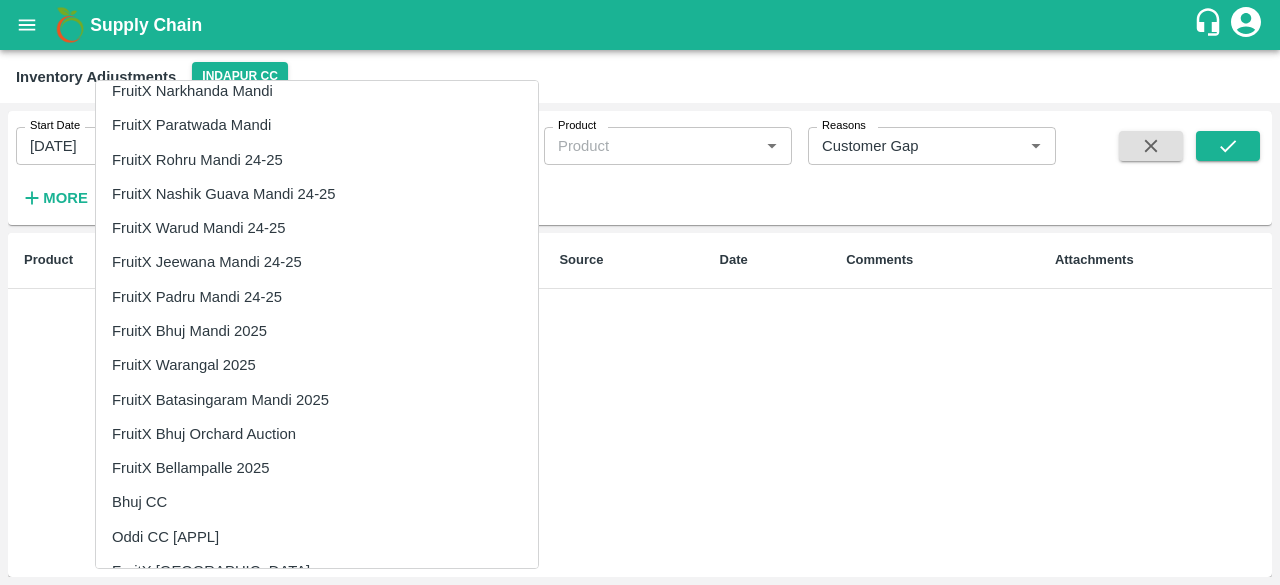 scroll, scrollTop: 2133, scrollLeft: 0, axis: vertical 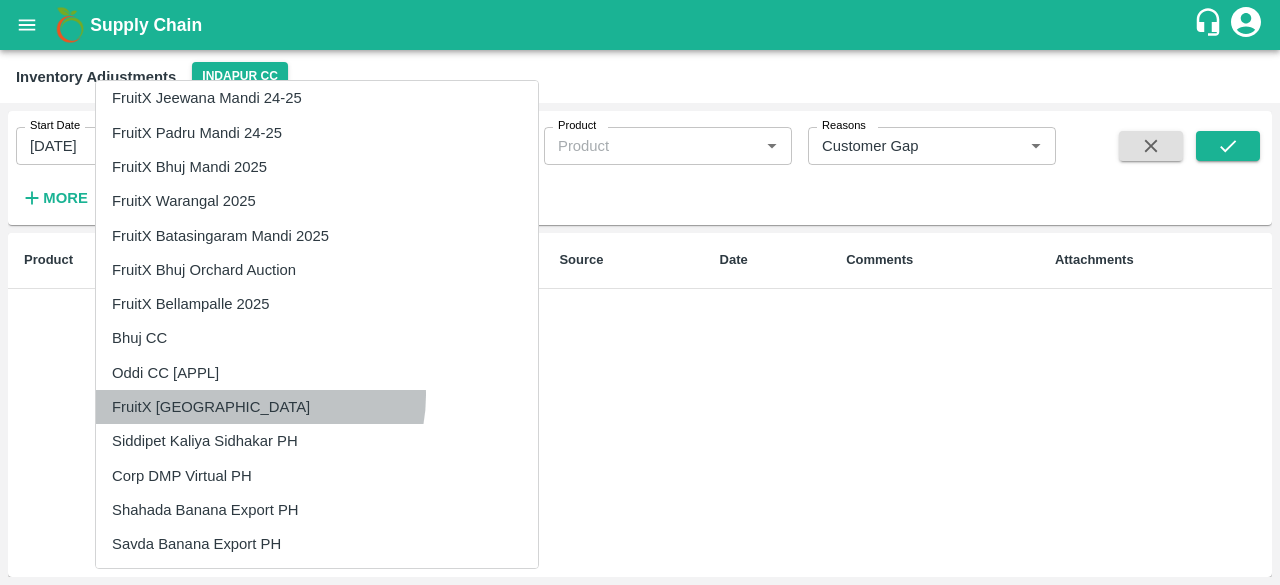 click on "FruitX [GEOGRAPHIC_DATA]" at bounding box center [317, 407] 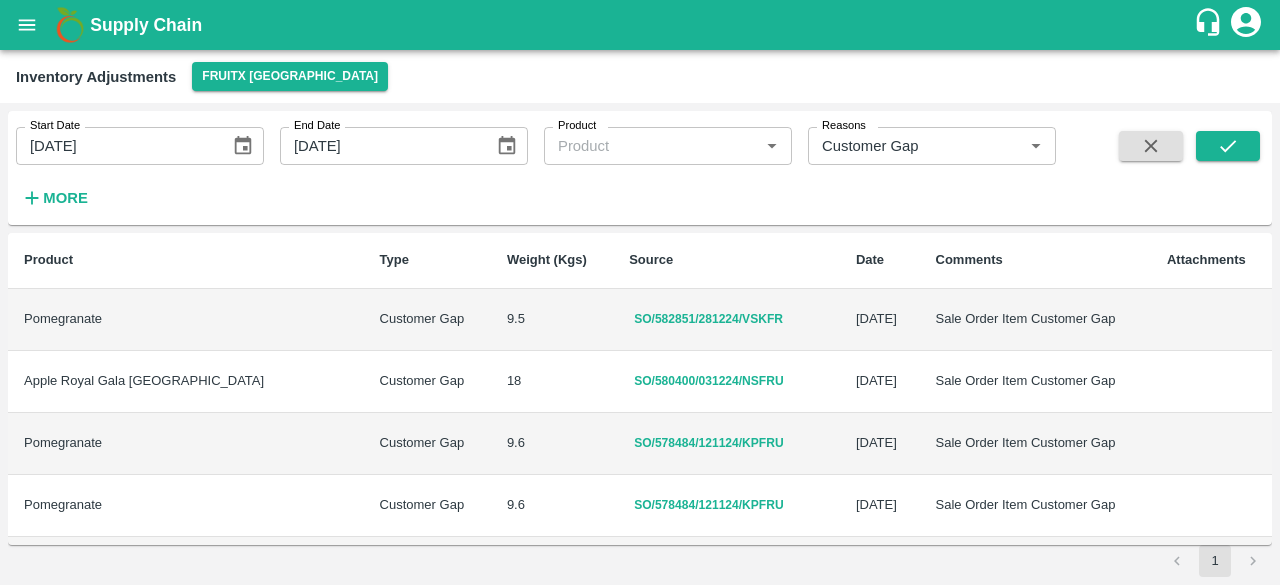 click at bounding box center (1228, 172) 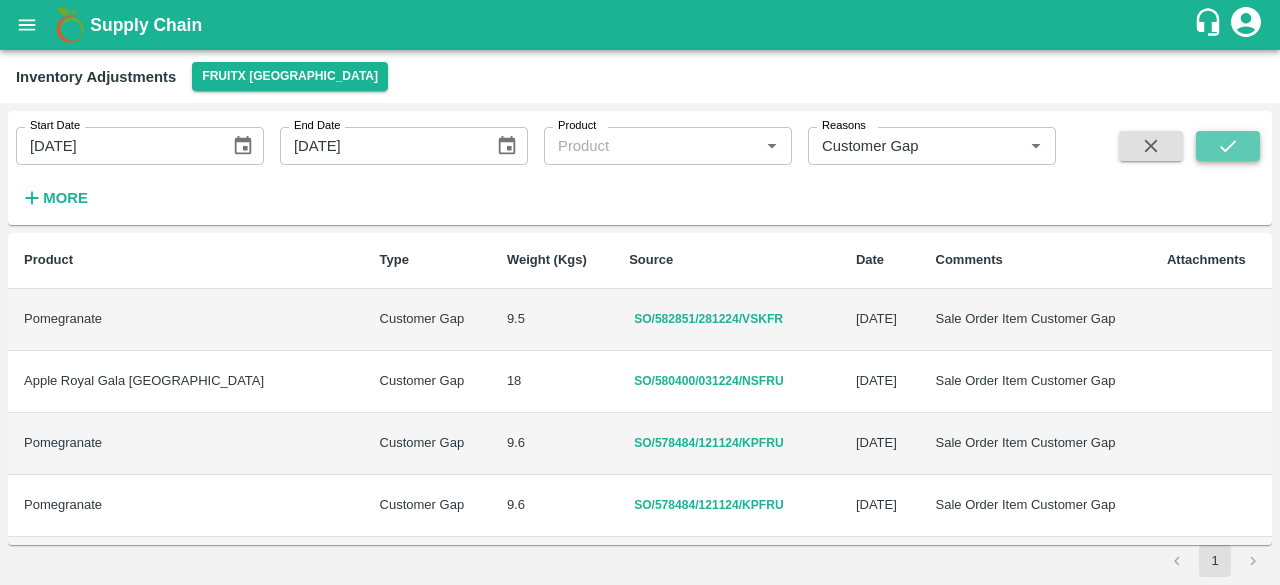 click 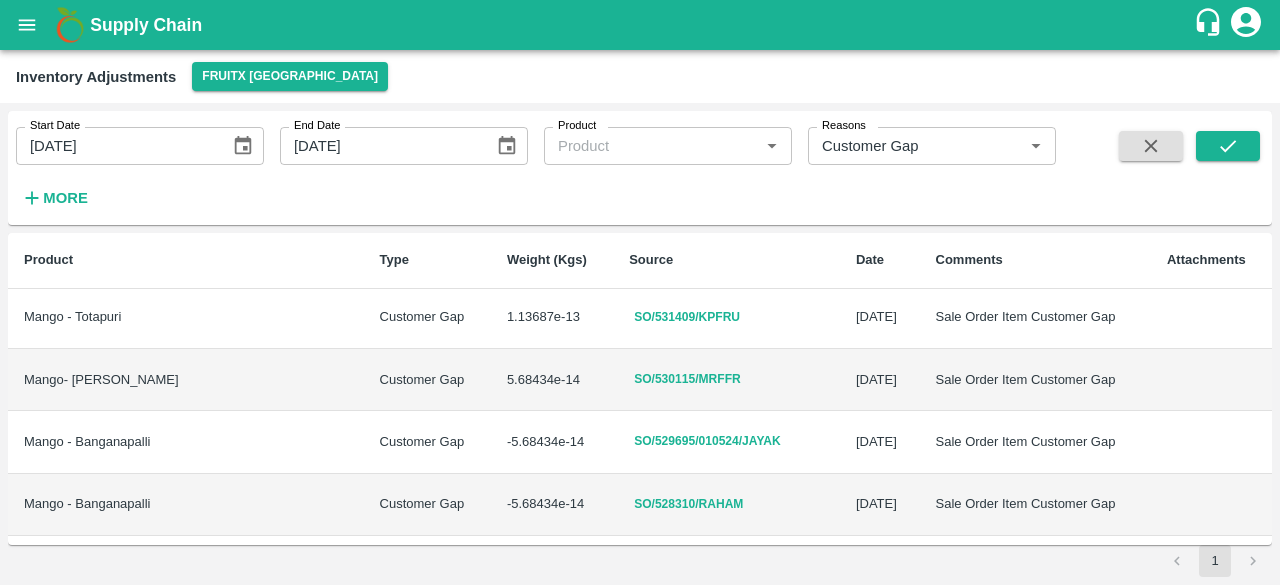 scroll, scrollTop: 855, scrollLeft: 0, axis: vertical 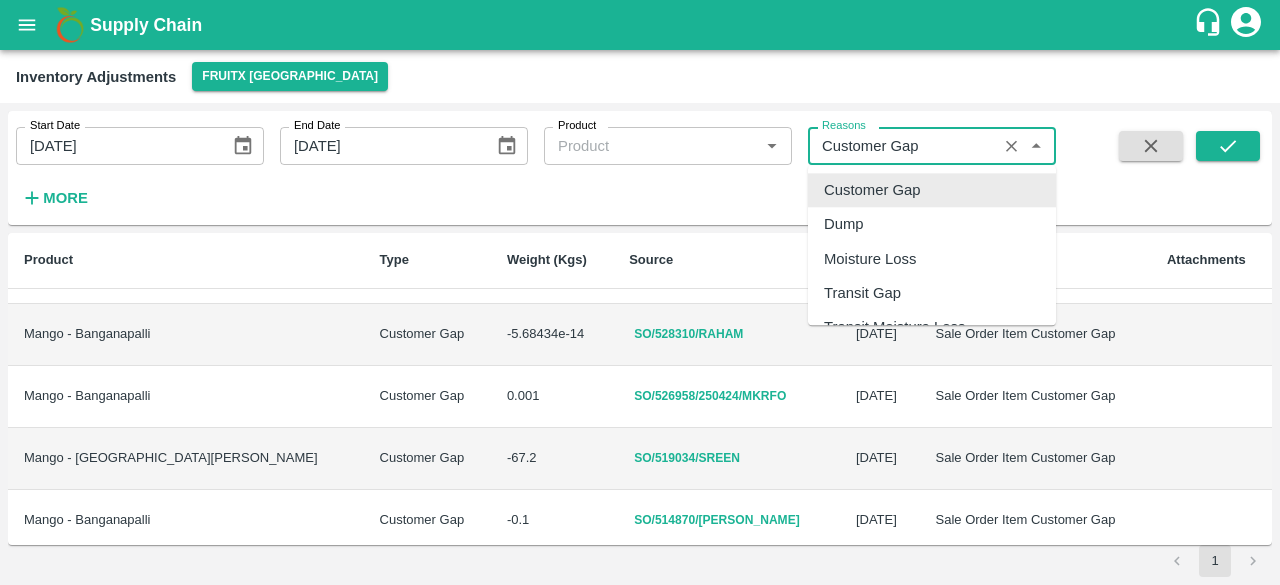 click on "Reasons" at bounding box center [902, 146] 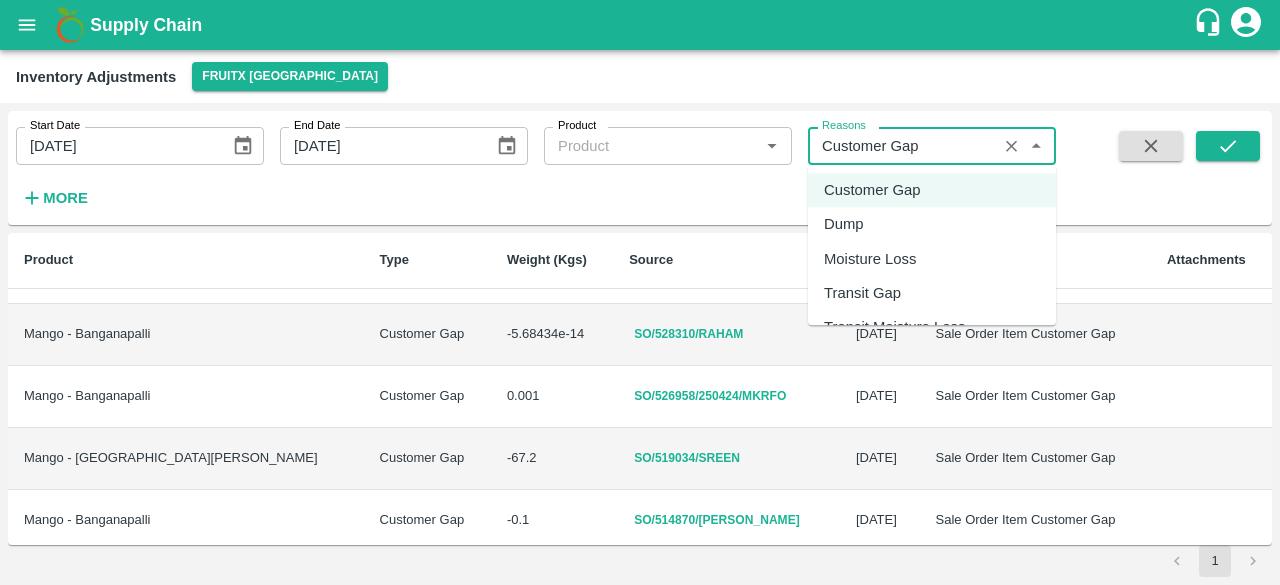 click on "Dump" at bounding box center (932, 225) 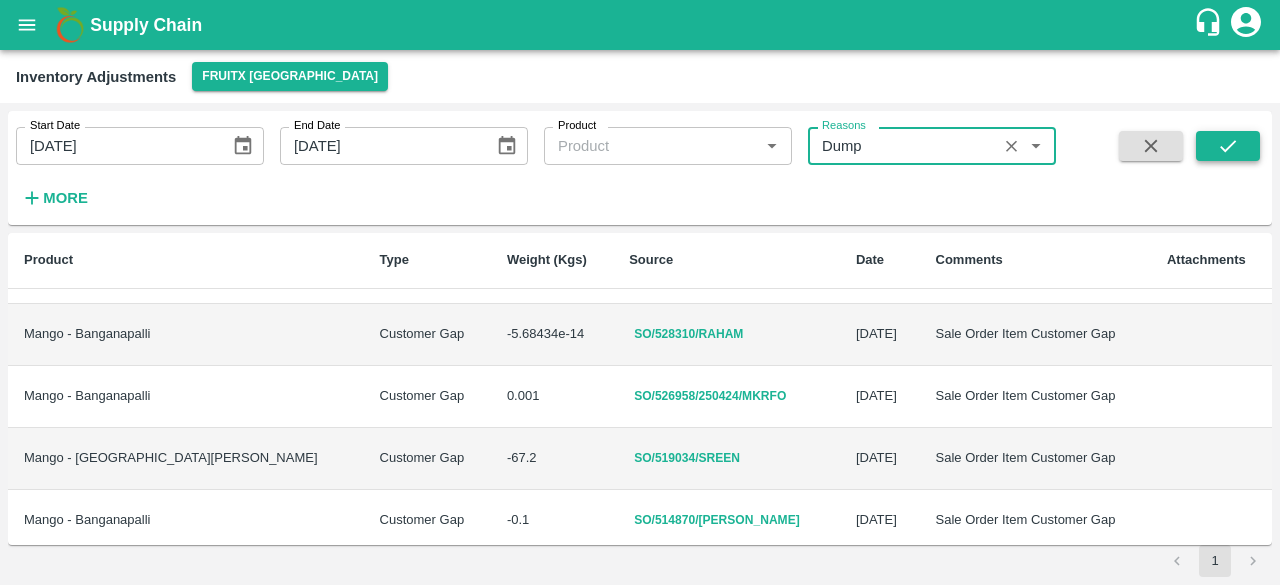 click 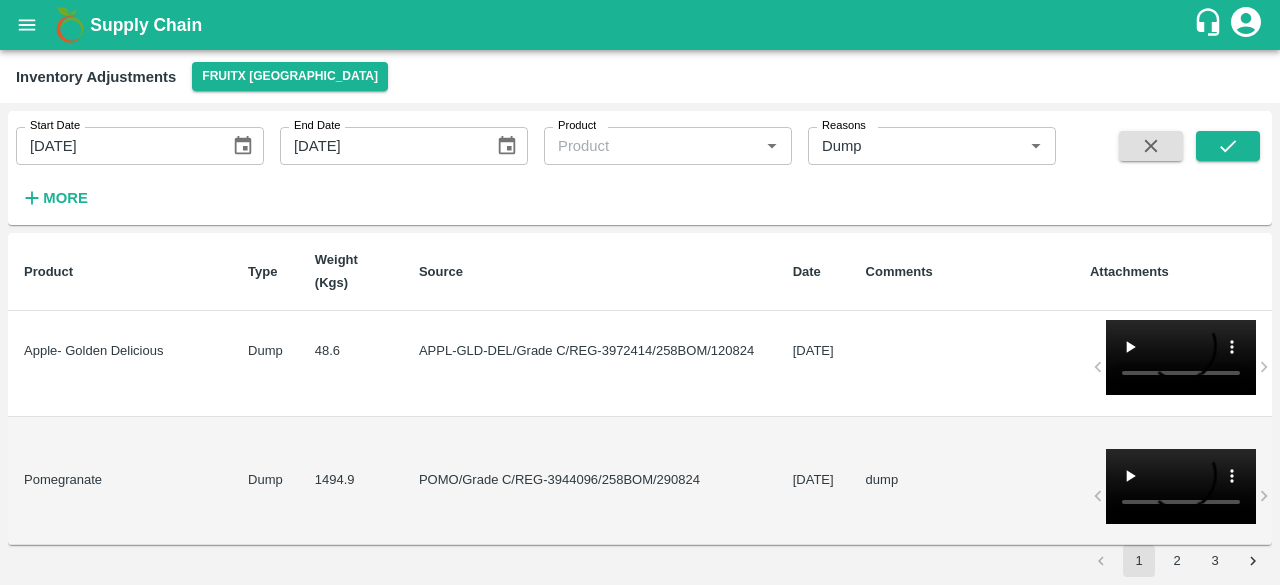 scroll, scrollTop: 3660, scrollLeft: 0, axis: vertical 